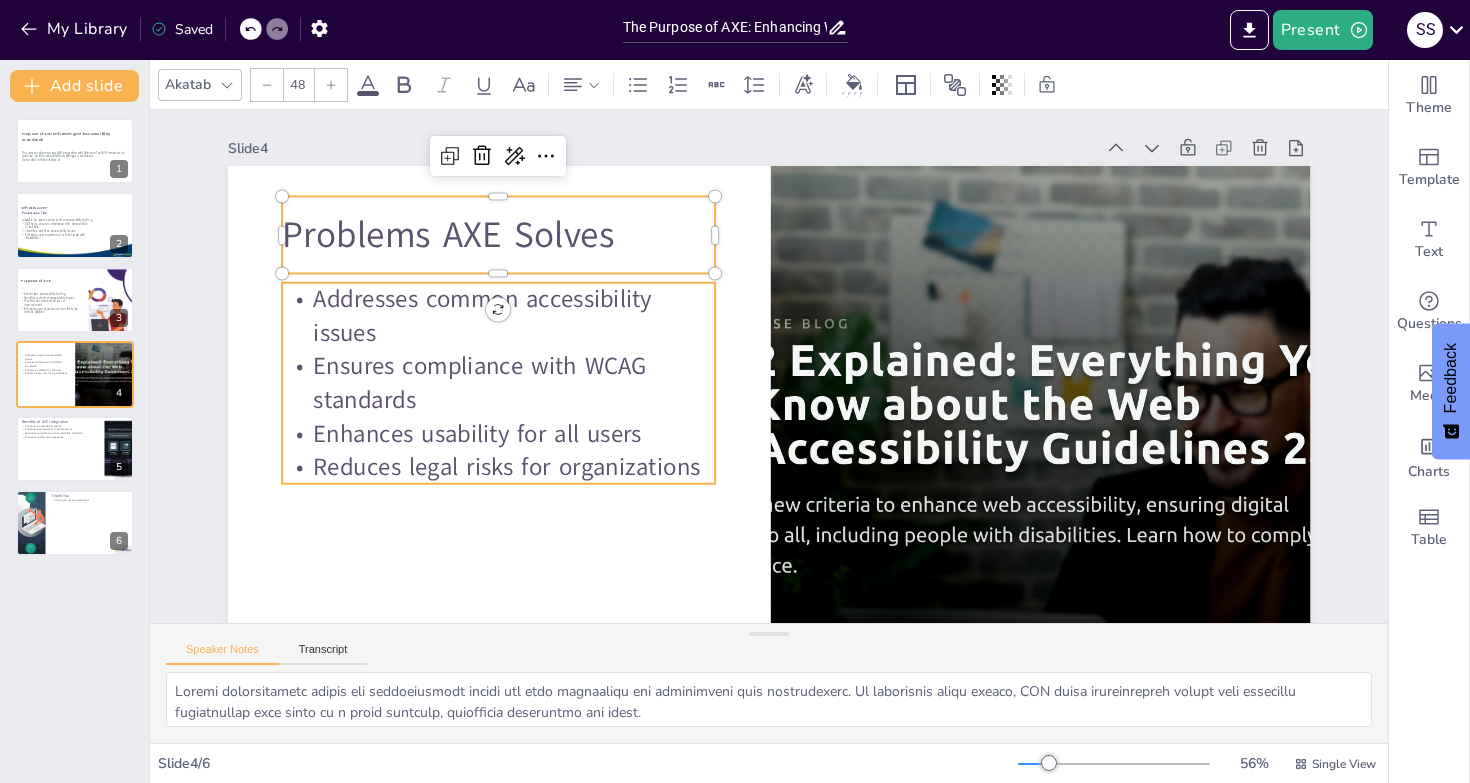 scroll, scrollTop: 0, scrollLeft: 0, axis: both 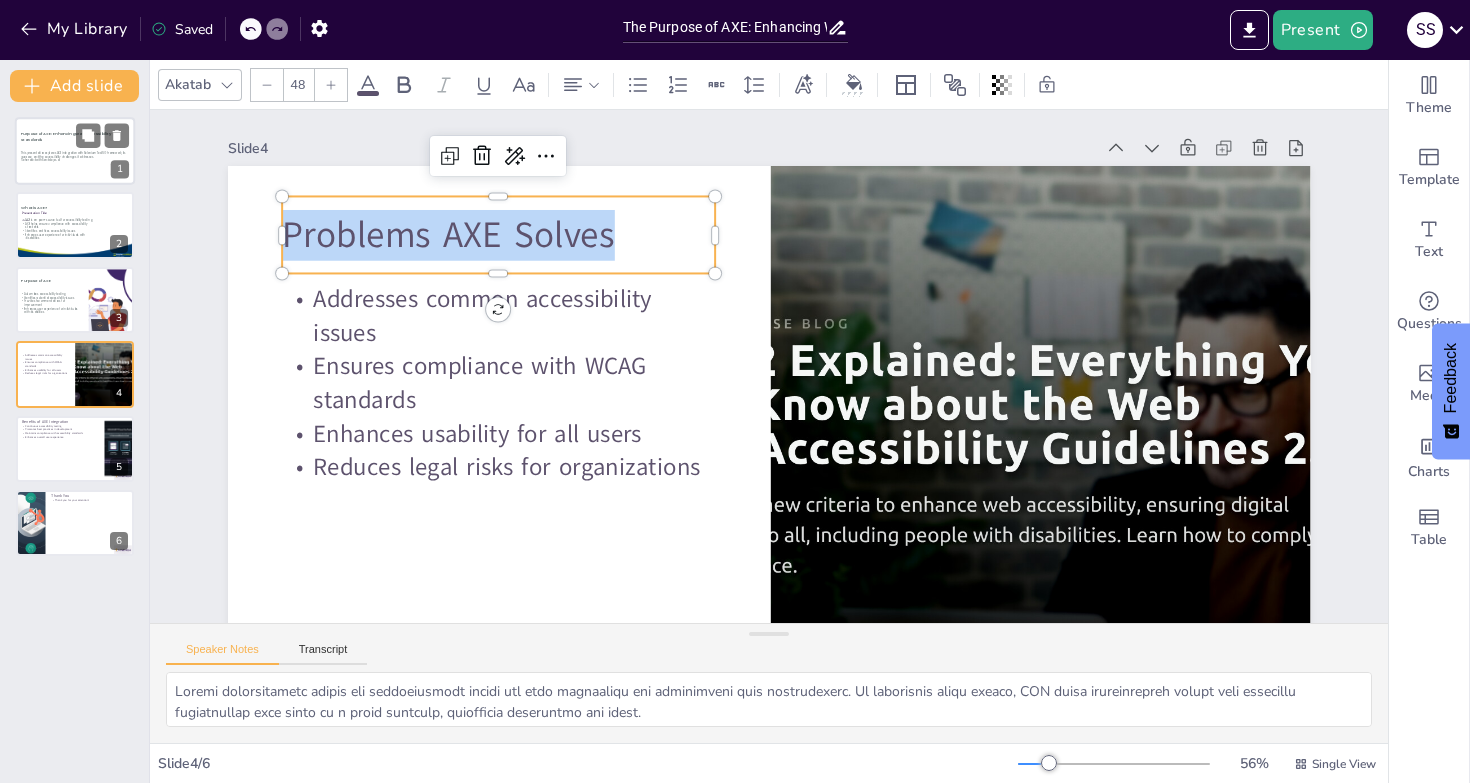click on "Purpose of AXE: Enhancing Web Accessibility Standards" at bounding box center [75, 136] 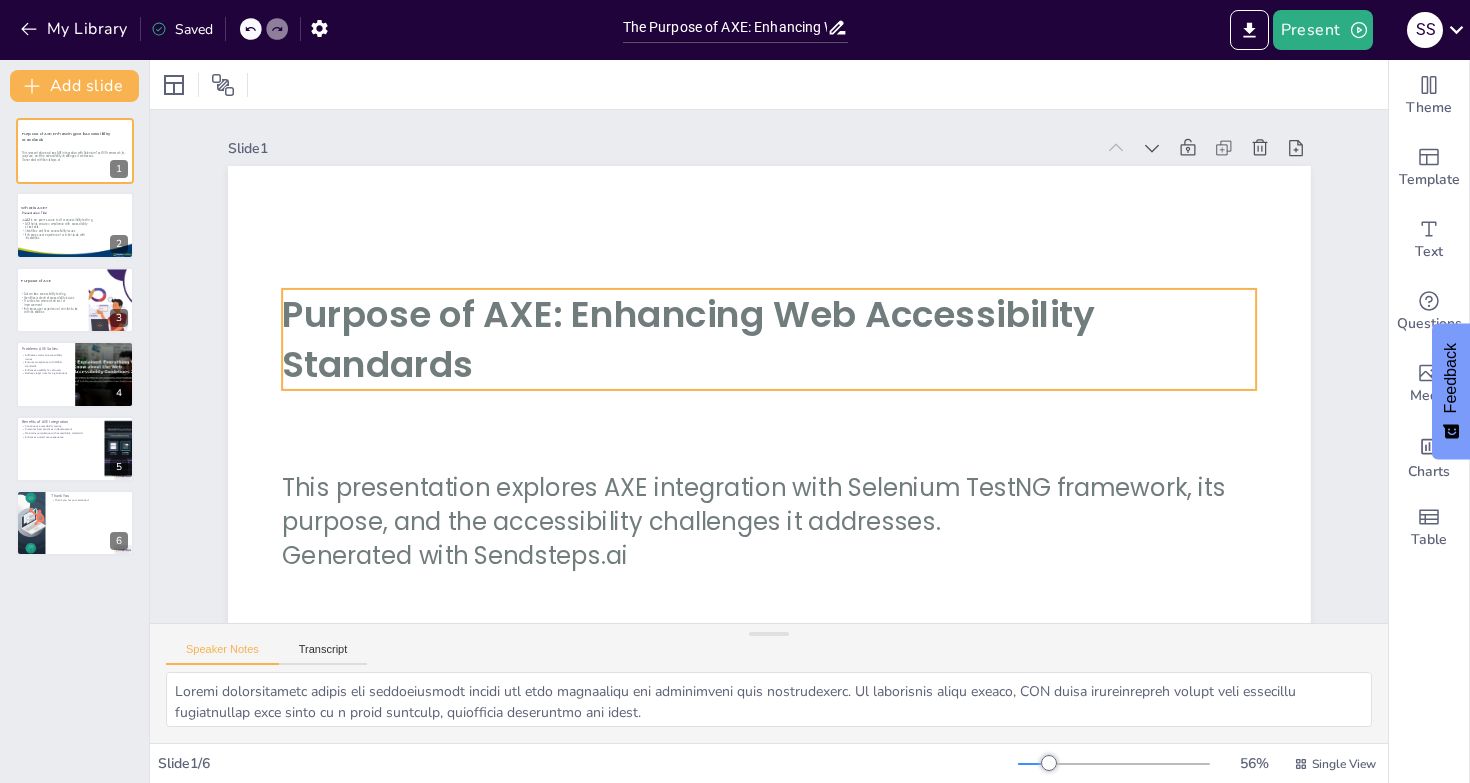 click on "Purpose of AXE: Enhancing Web Accessibility Standards This presentation explores AXE integration with Selenium TestNG framework, its purpose, and the accessibility challenges it addresses. Generated with Sendsteps.ai" at bounding box center [769, 470] 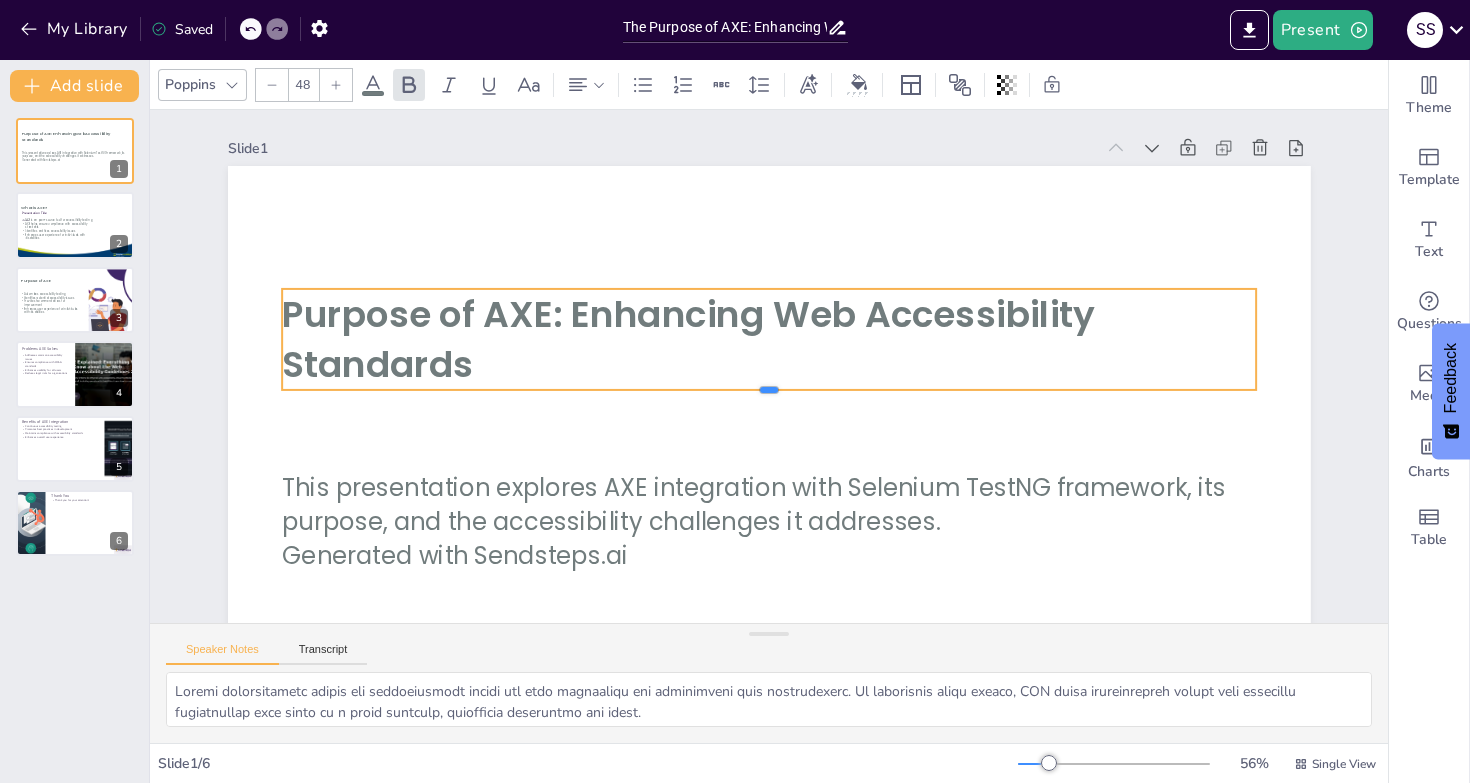 click at bounding box center (769, 398) 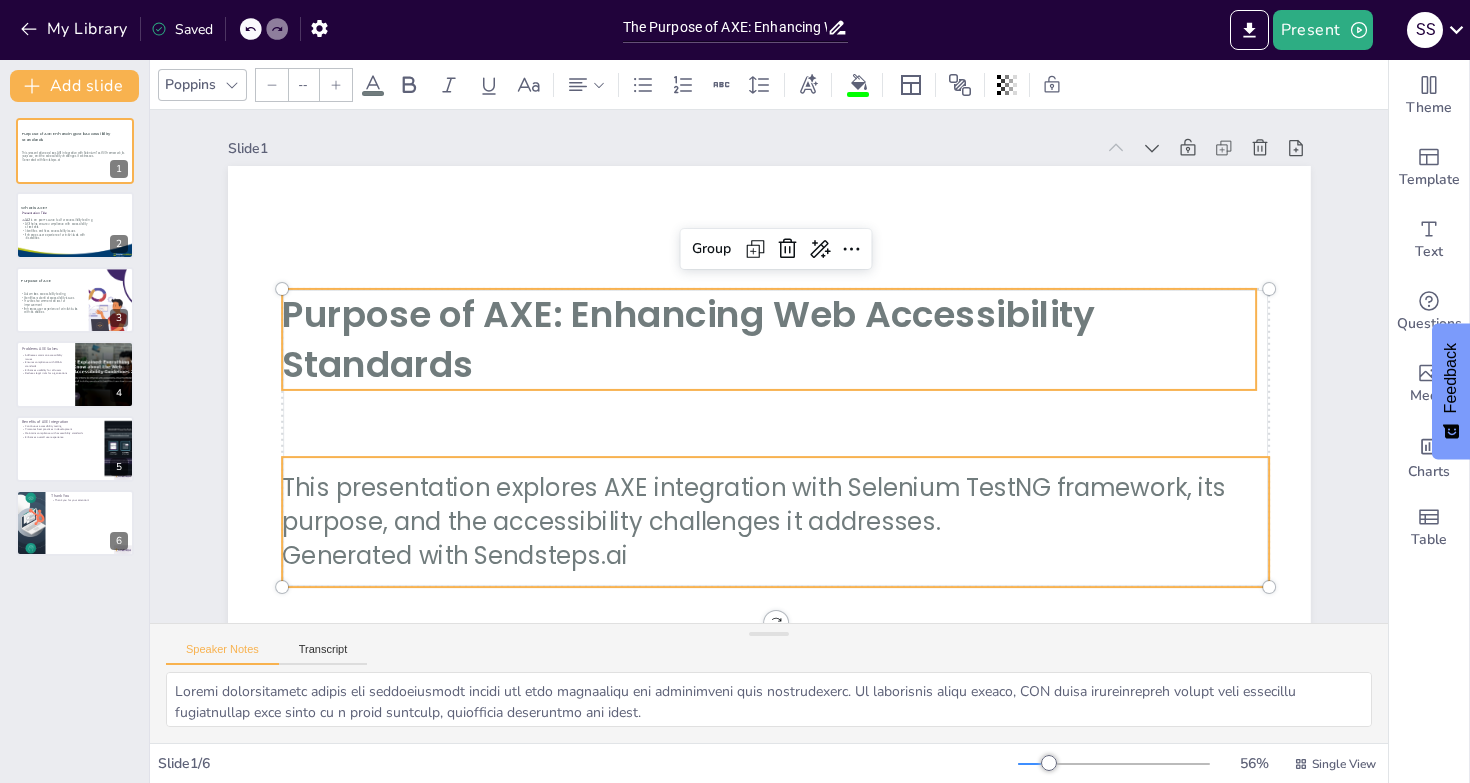 click on "Purpose of AXE: Enhancing Web Accessibility Standards" at bounding box center [769, 339] 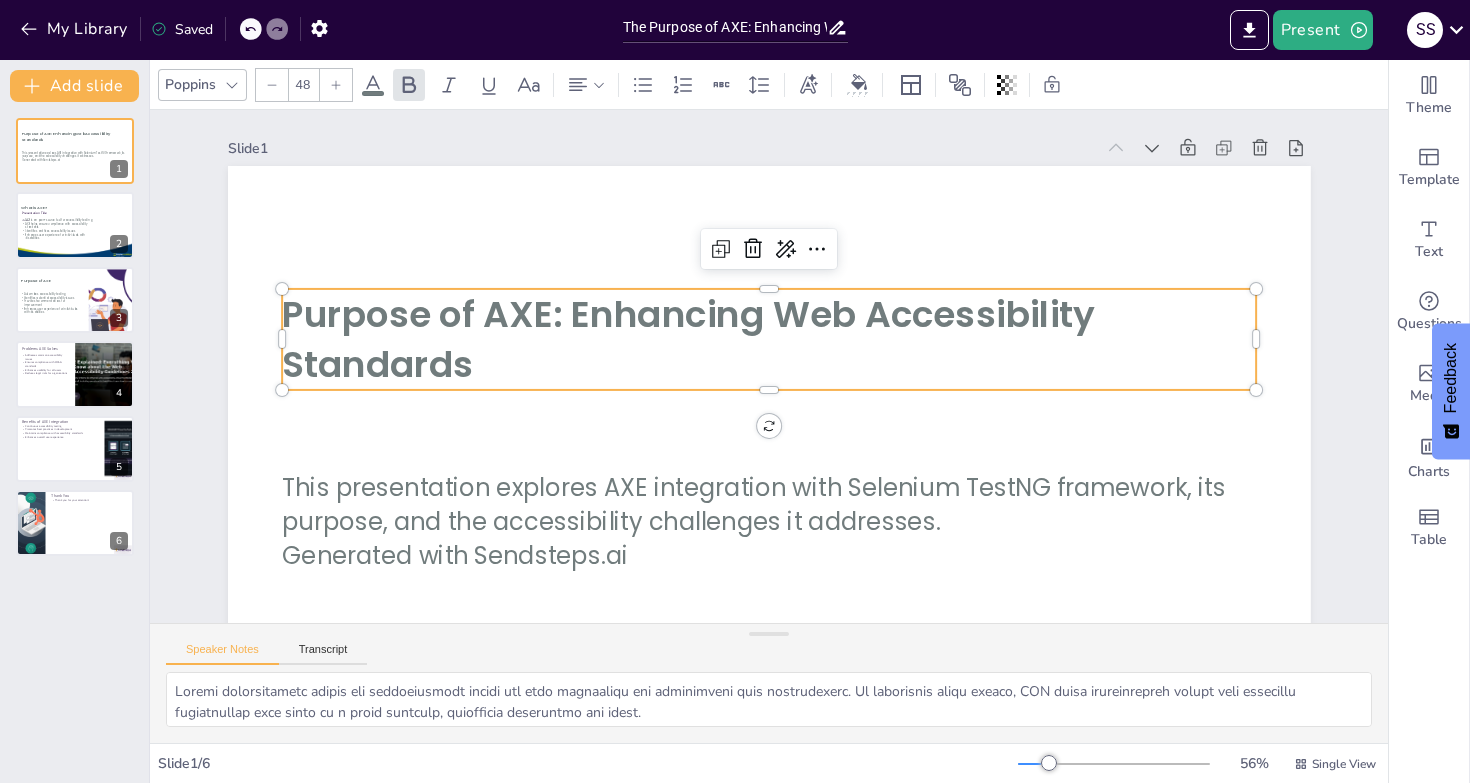 click on "Purpose of AXE: Enhancing Web Accessibility Standards" at bounding box center (769, 339) 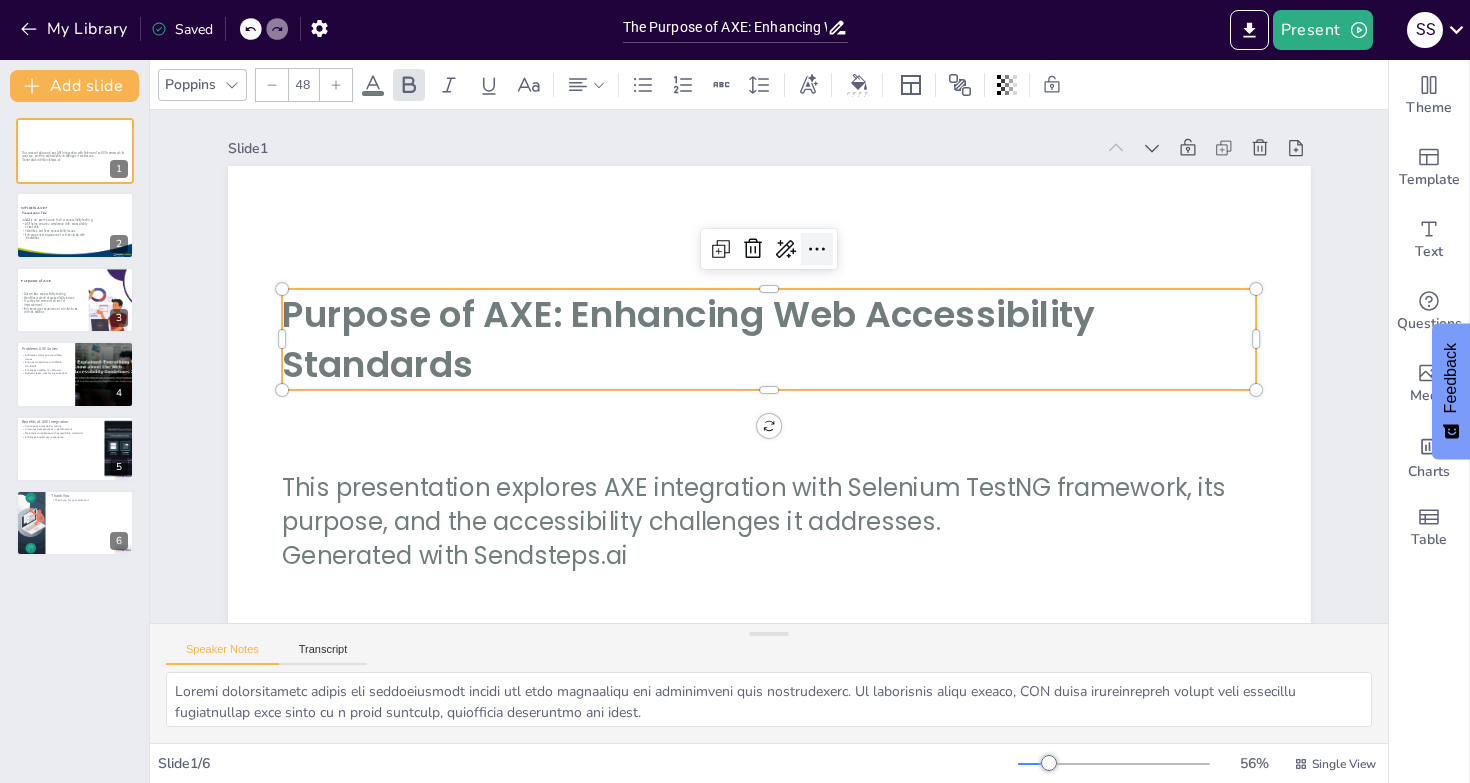 click 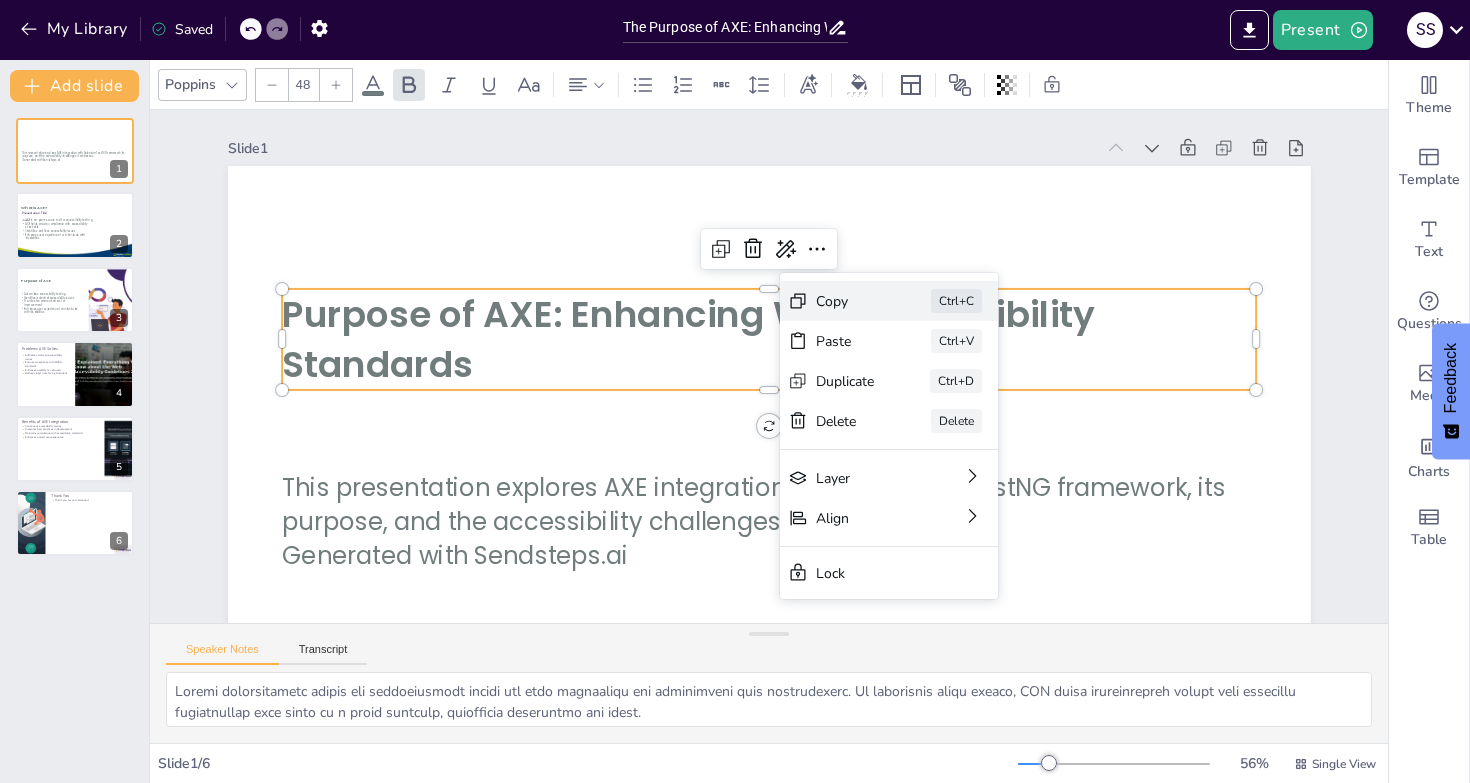 click on "Copy" at bounding box center (845, 300) 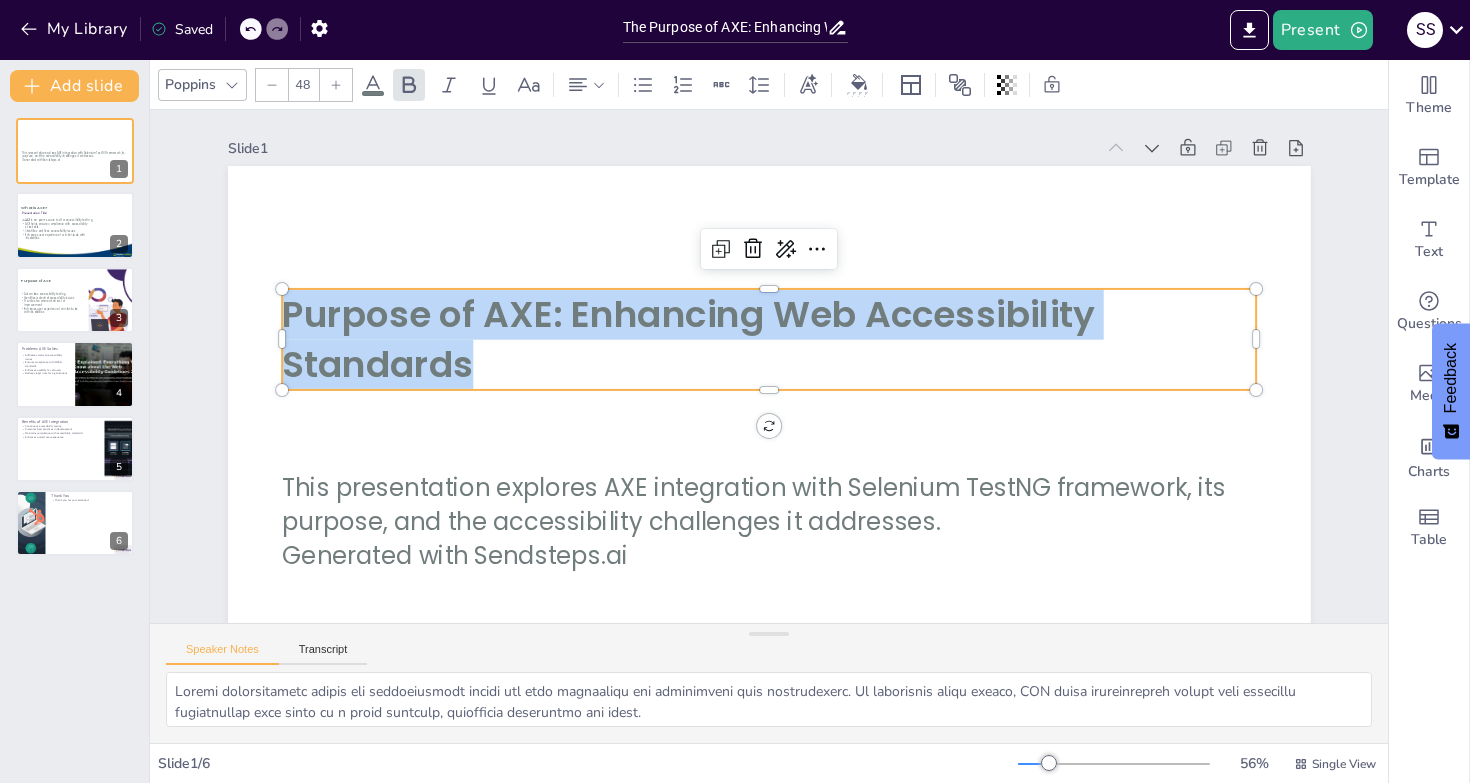drag, startPoint x: 476, startPoint y: 364, endPoint x: 268, endPoint y: 304, distance: 216.48094 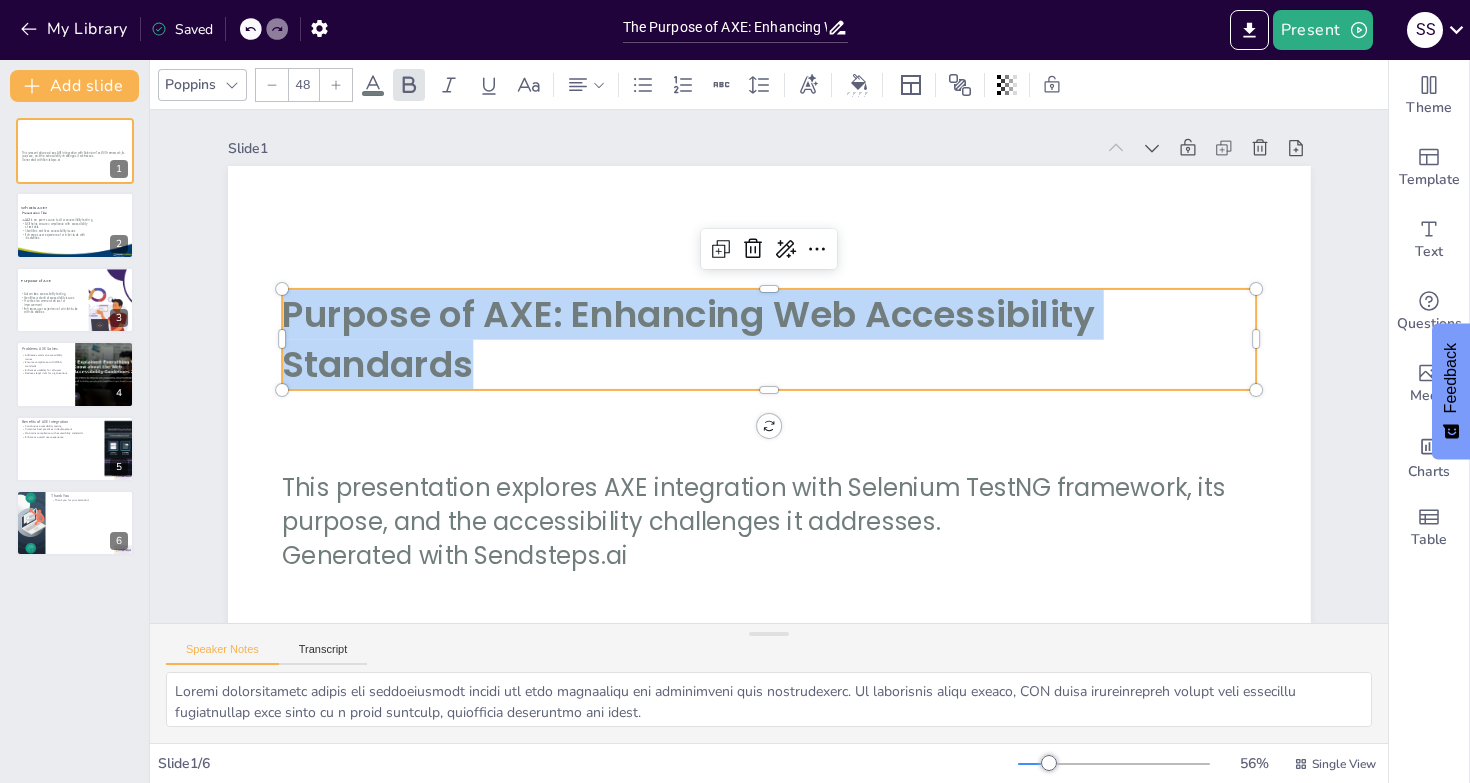 click on "Purpose of AXE: Enhancing Web Accessibility Standards" at bounding box center [769, 339] 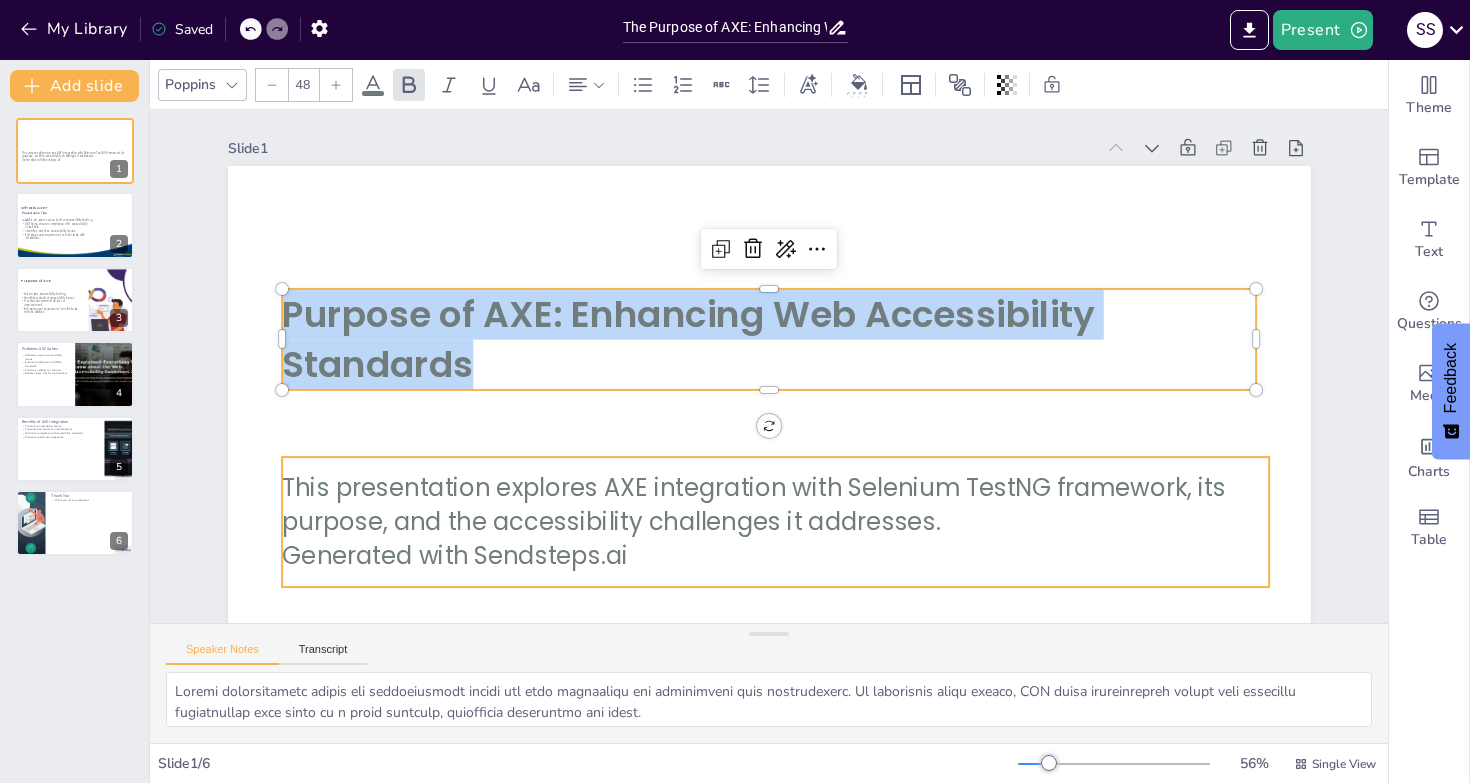 type on "32" 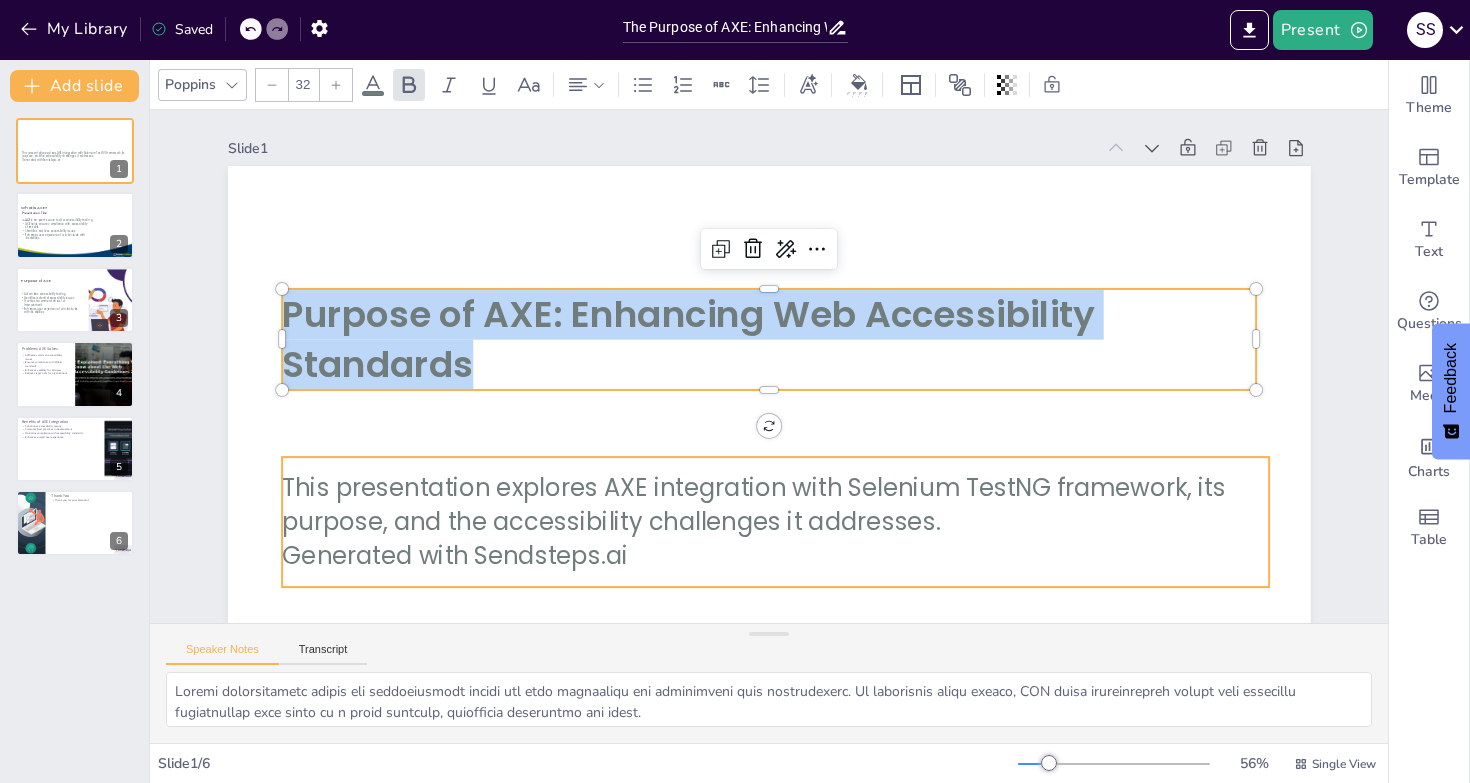 click on "Generated with Sendsteps.ai" at bounding box center [776, 556] 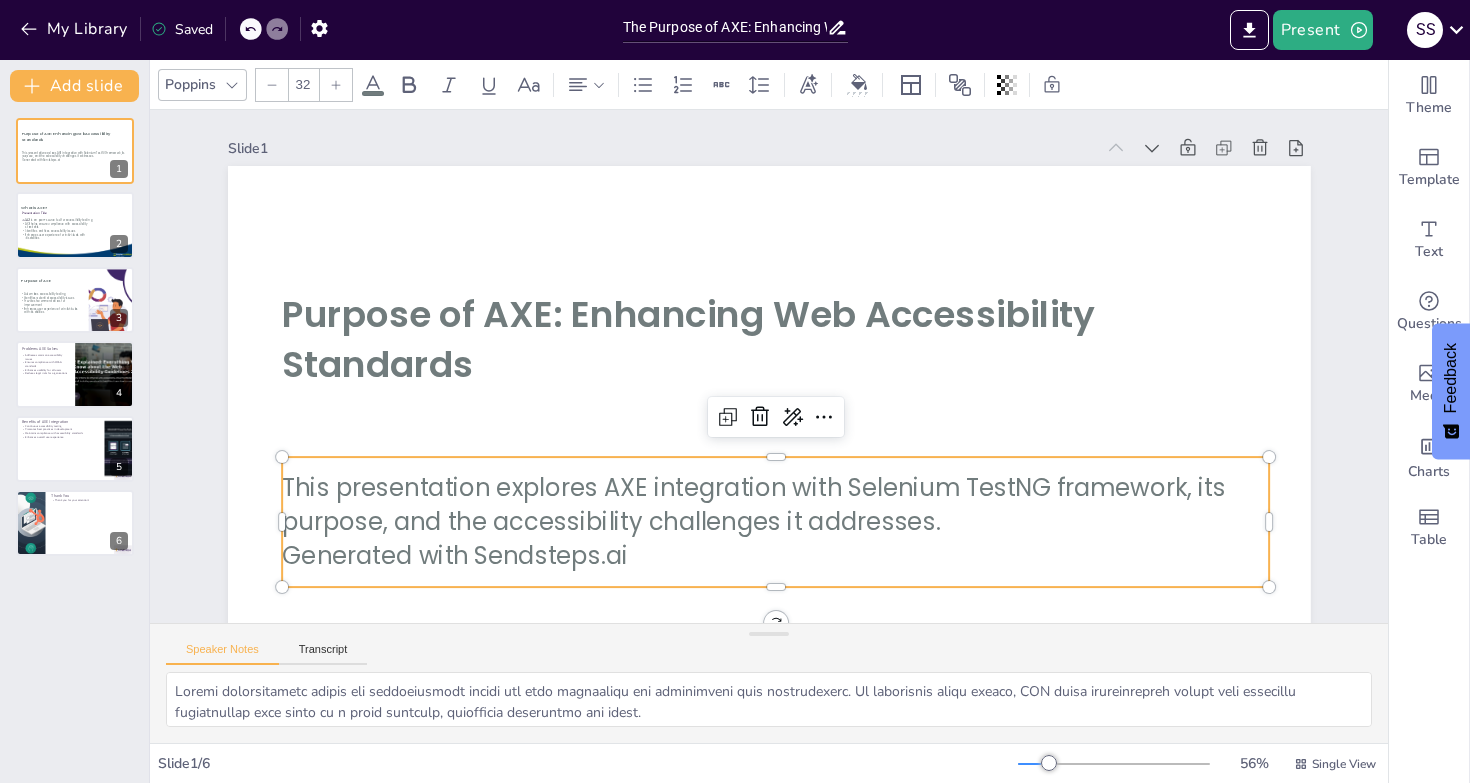 click on "Generated with Sendsteps.ai" at bounding box center (776, 556) 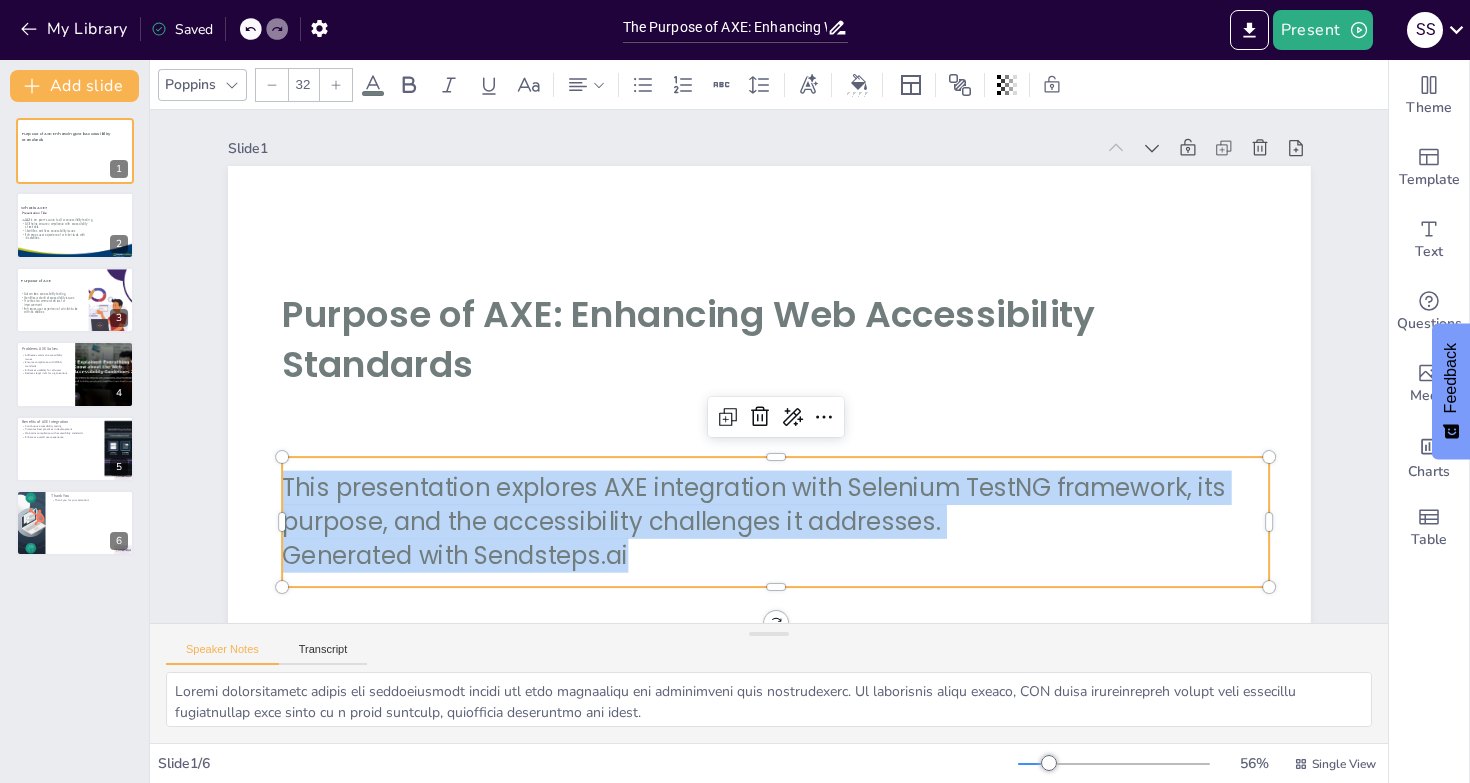 drag, startPoint x: 643, startPoint y: 556, endPoint x: 267, endPoint y: 479, distance: 383.80334 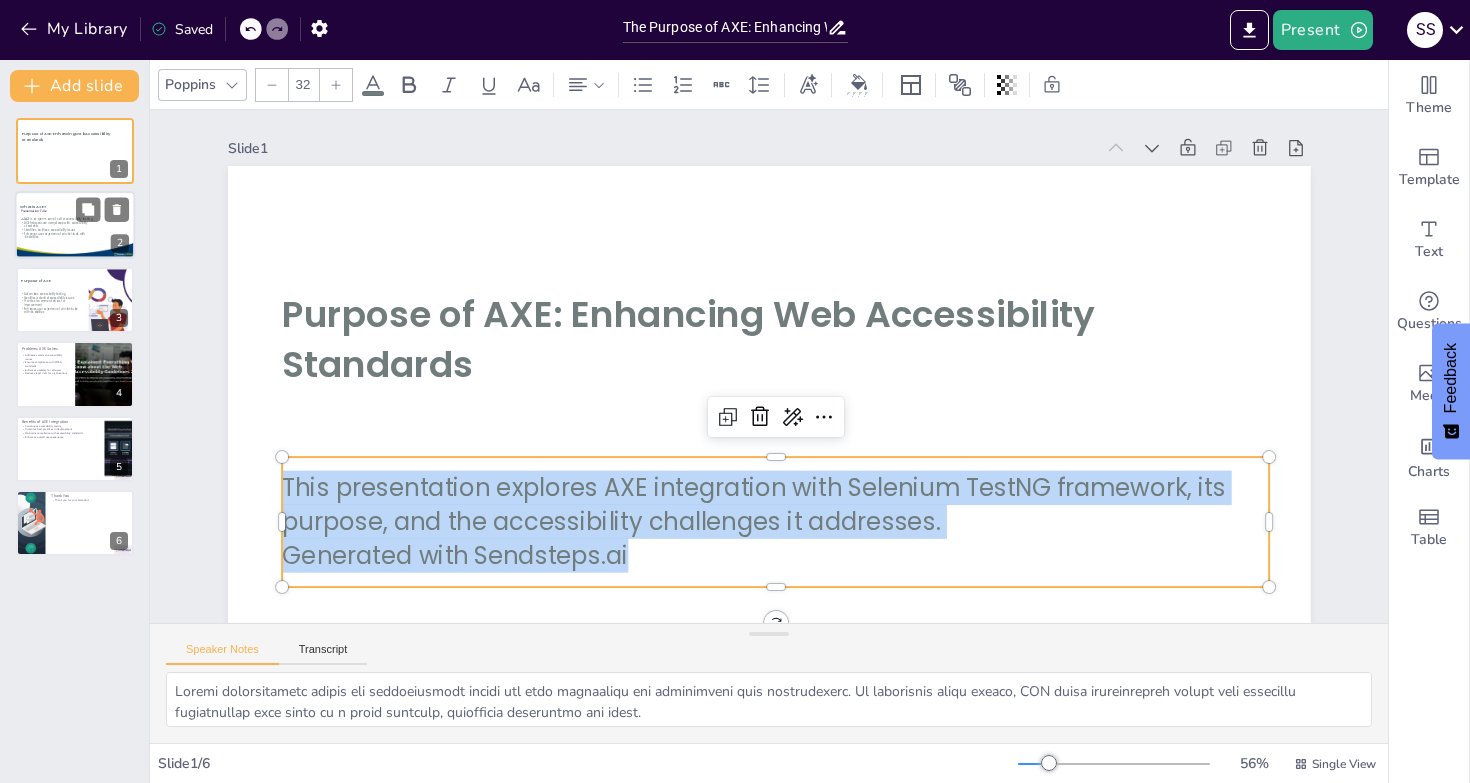 click on "Subtitle" at bounding box center [56, 220] 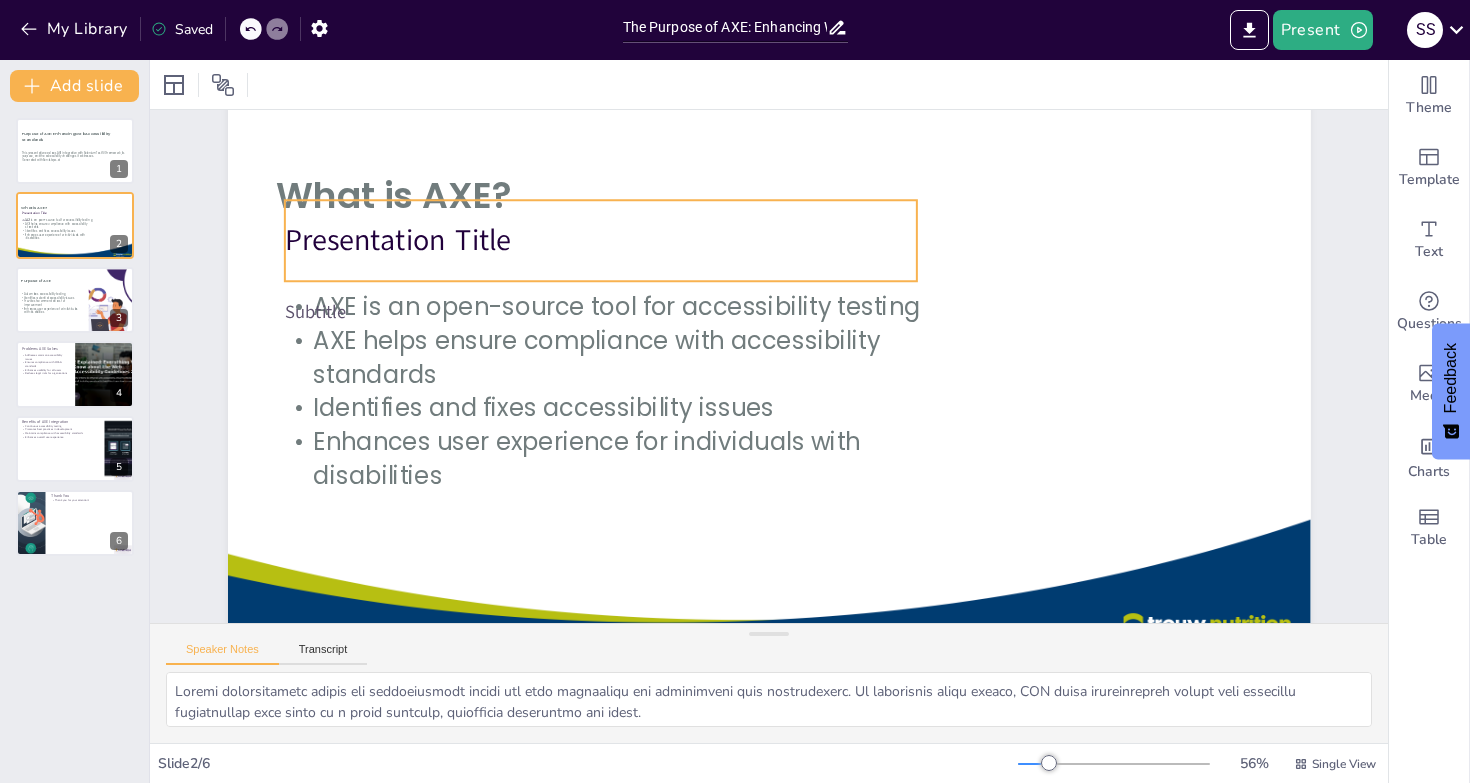 scroll, scrollTop: 109, scrollLeft: 0, axis: vertical 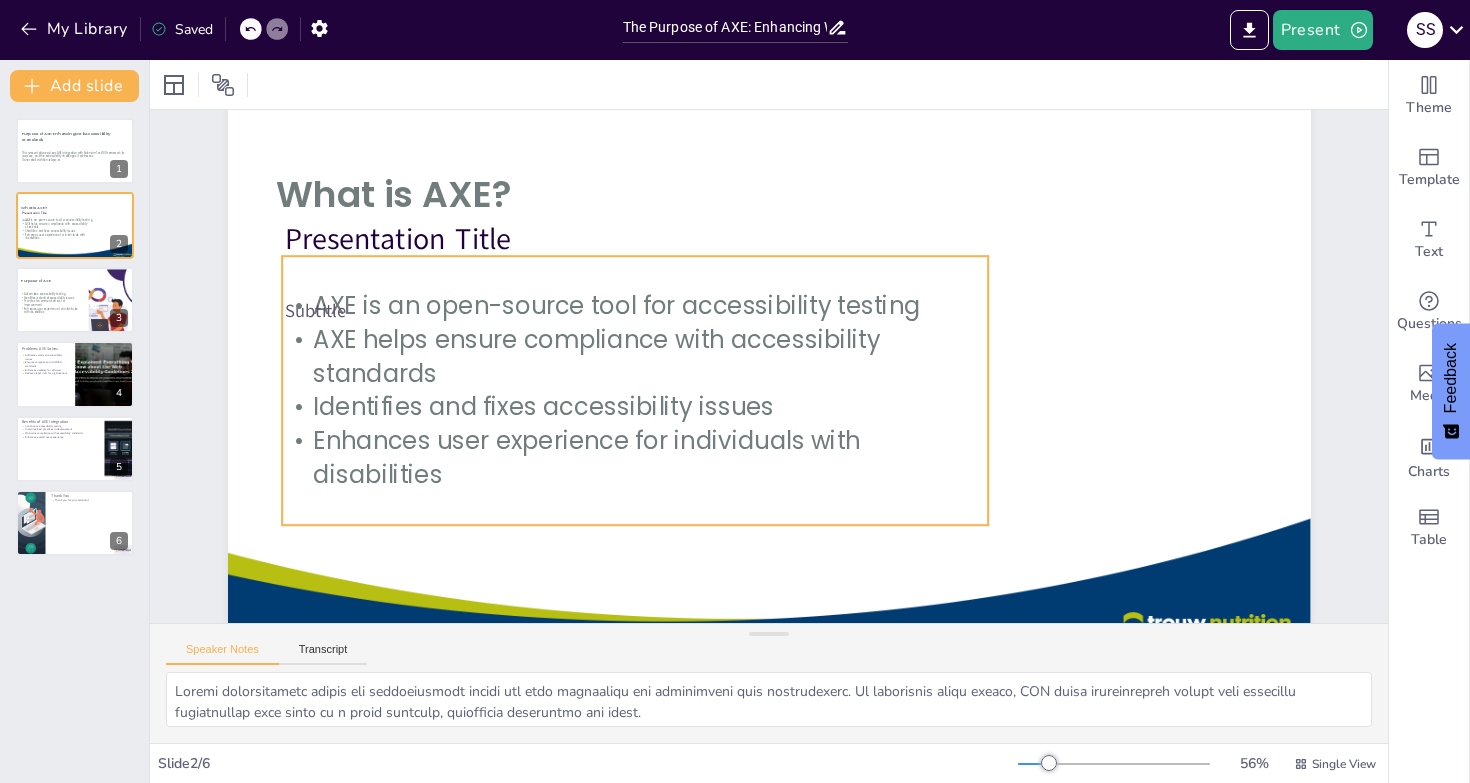 click on "AXE helps ensure compliance with accessibility standards" at bounding box center [635, 356] 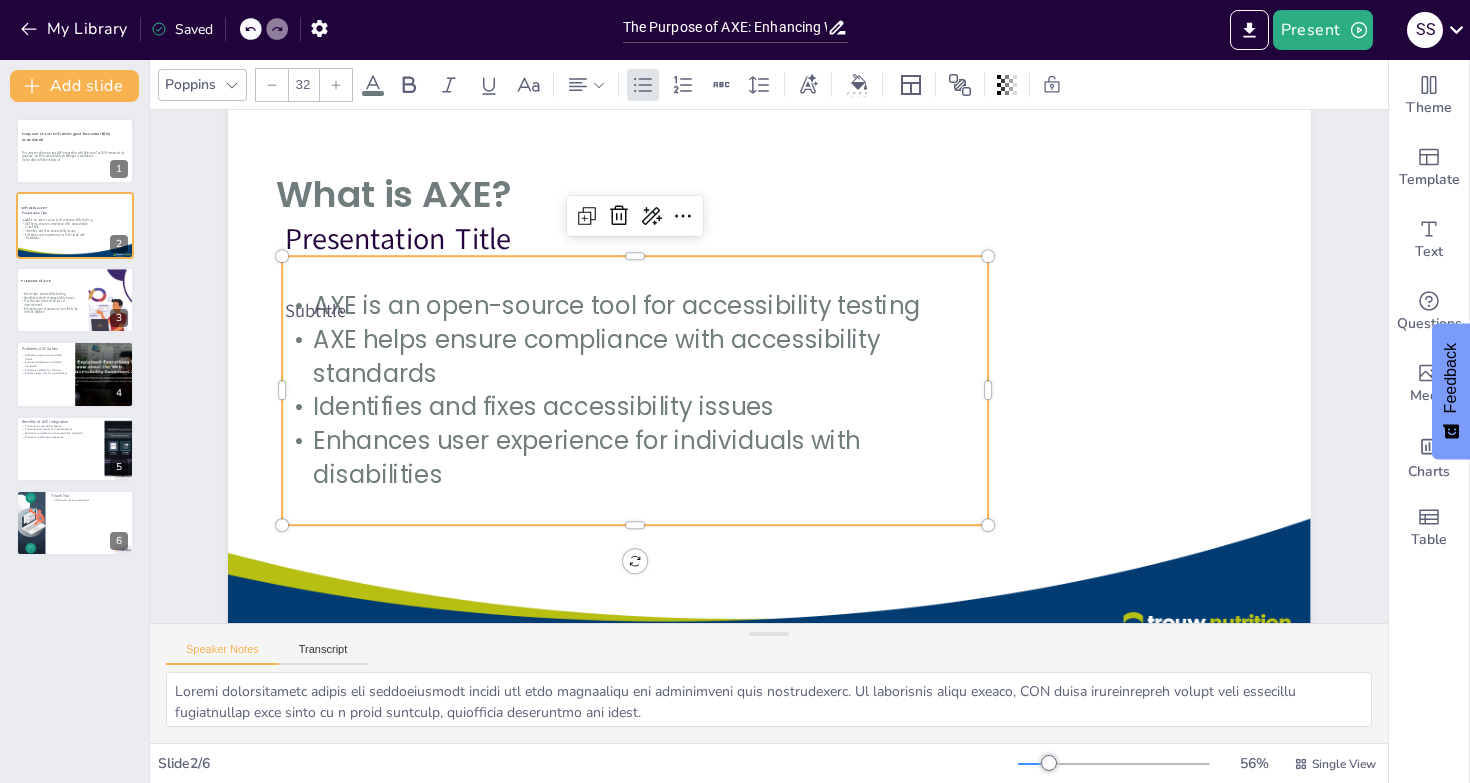 click on "AXE helps ensure compliance with accessibility standards" at bounding box center [635, 356] 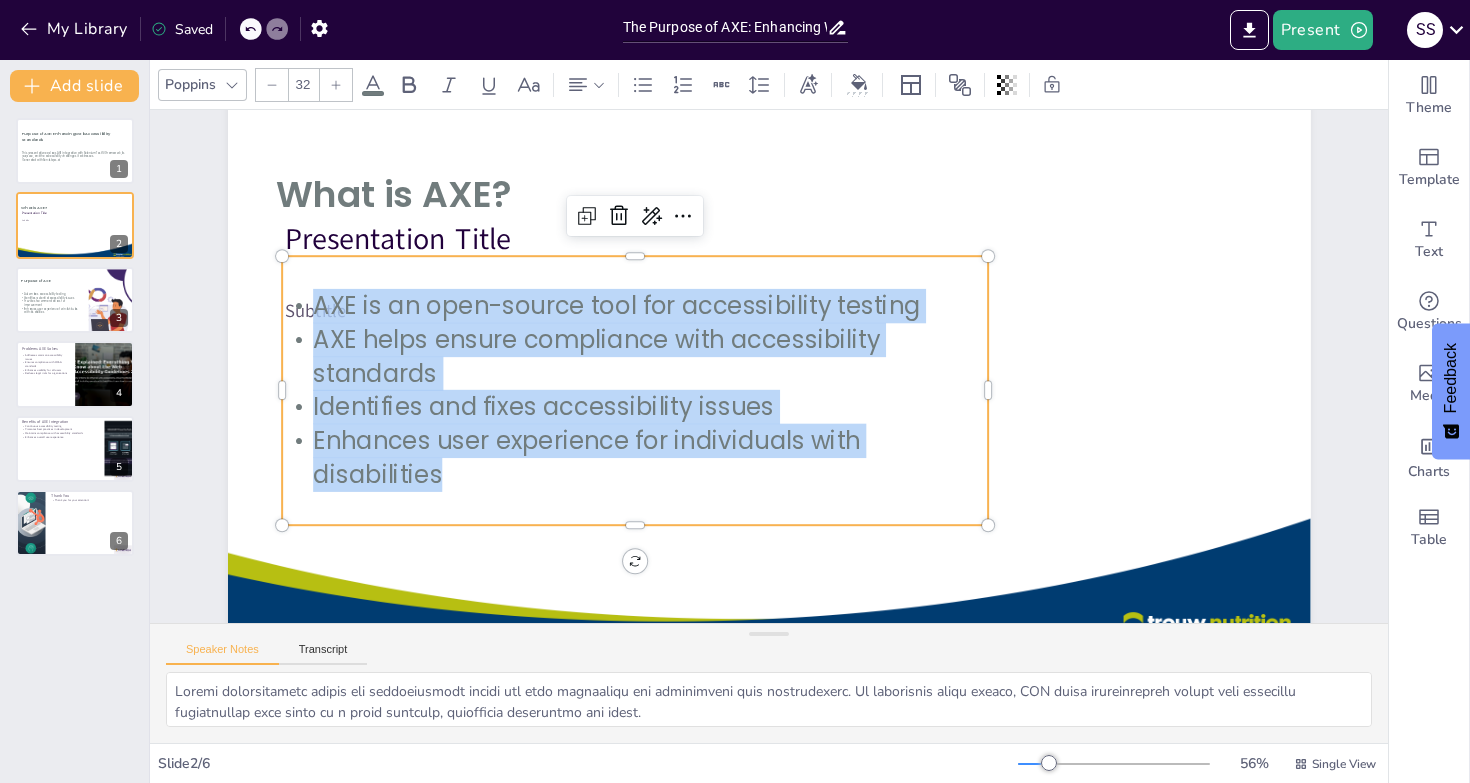 drag, startPoint x: 451, startPoint y: 475, endPoint x: 303, endPoint y: 307, distance: 223.89284 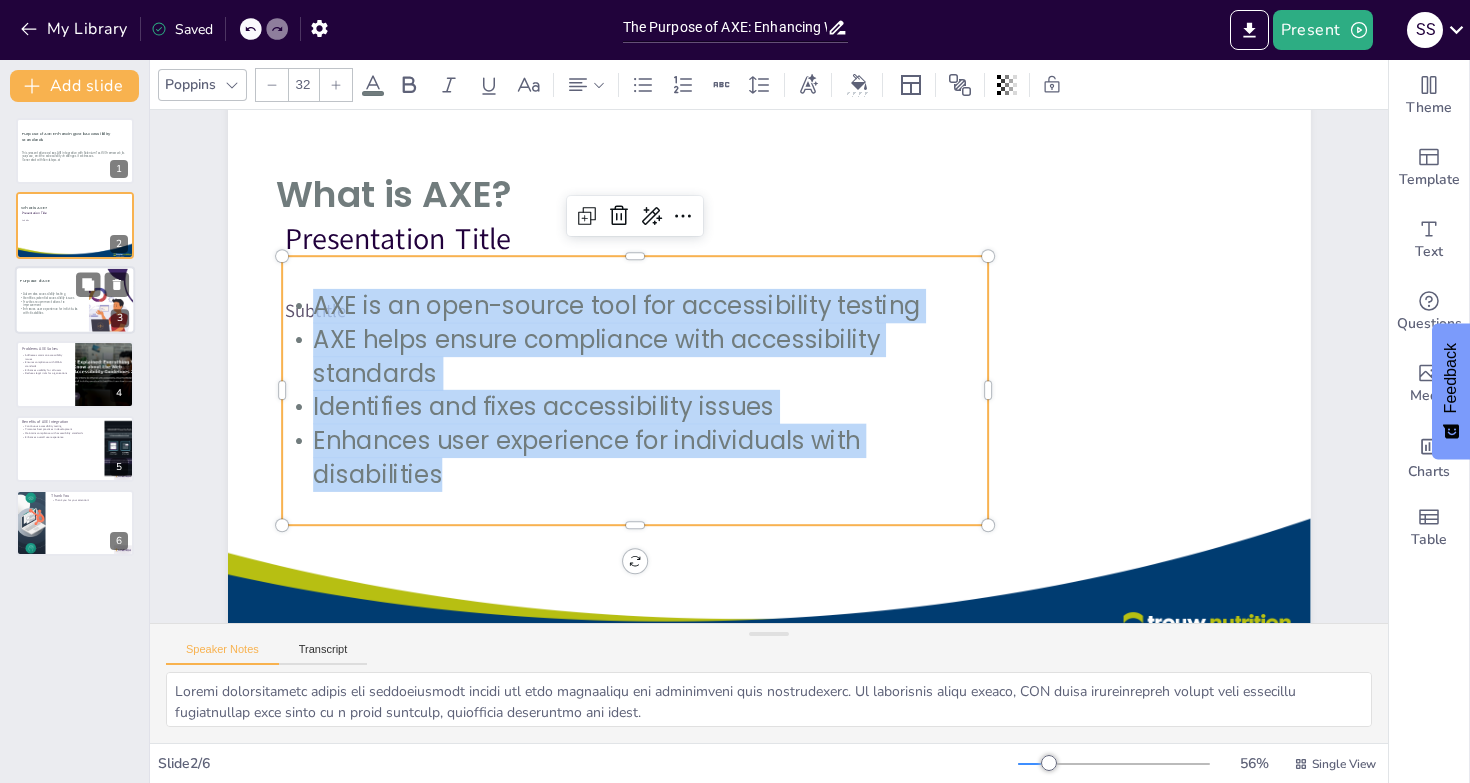 click on "Automates accessibility testing Identifies potential accessibility issues Provides recommendations for improvement Enhances user experience for individuals with disabilities" at bounding box center (49, 304) 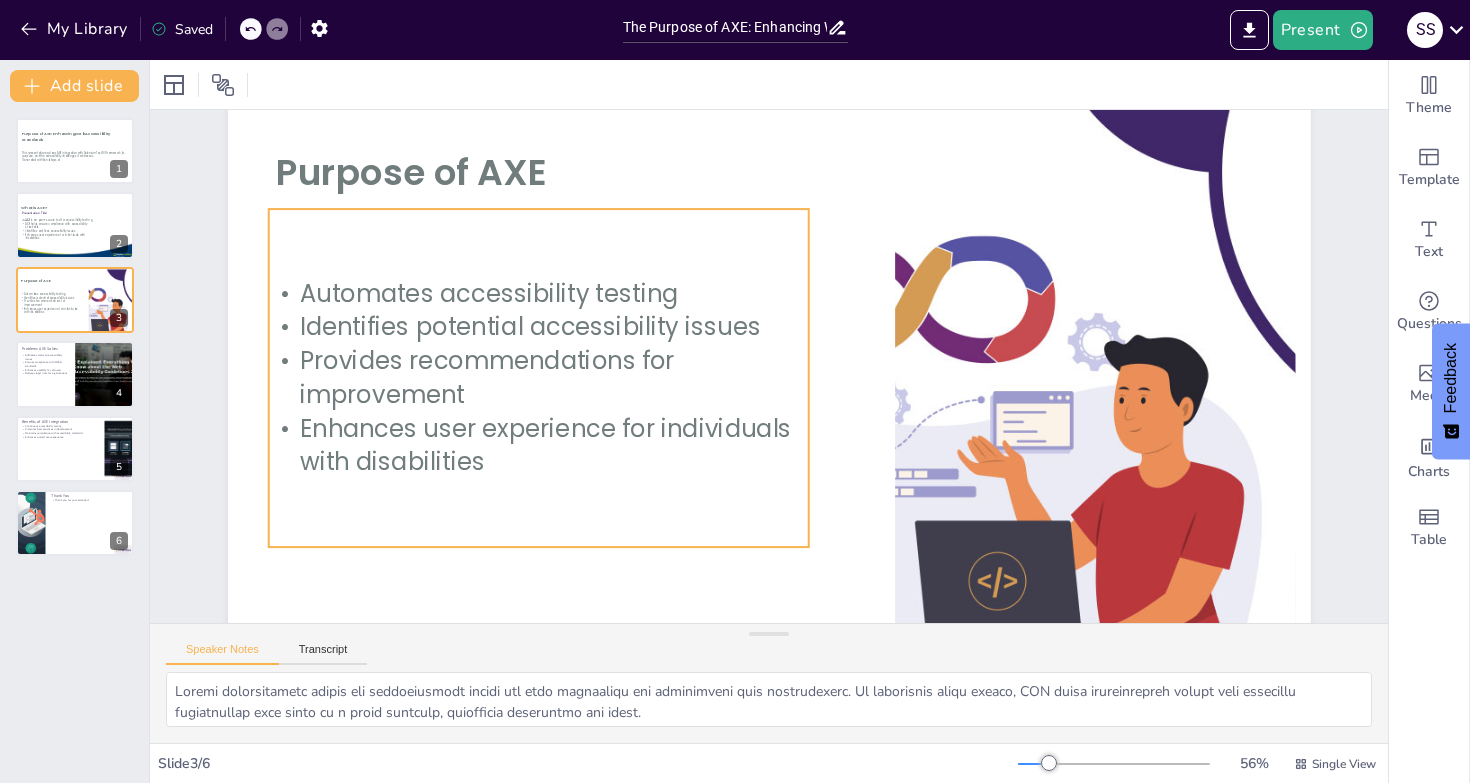 scroll, scrollTop: 151, scrollLeft: 0, axis: vertical 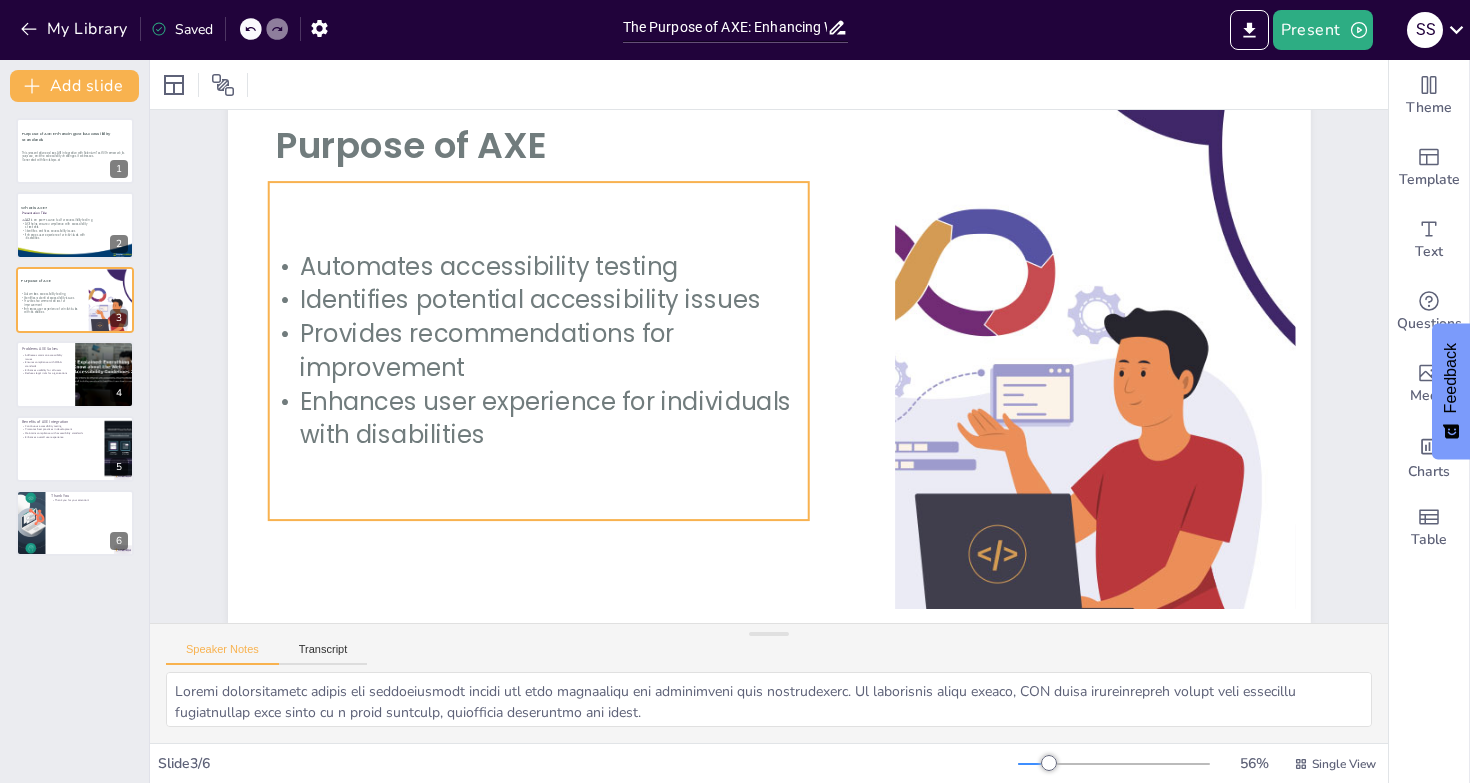 click on "Provides recommendations for improvement" at bounding box center [538, 351] 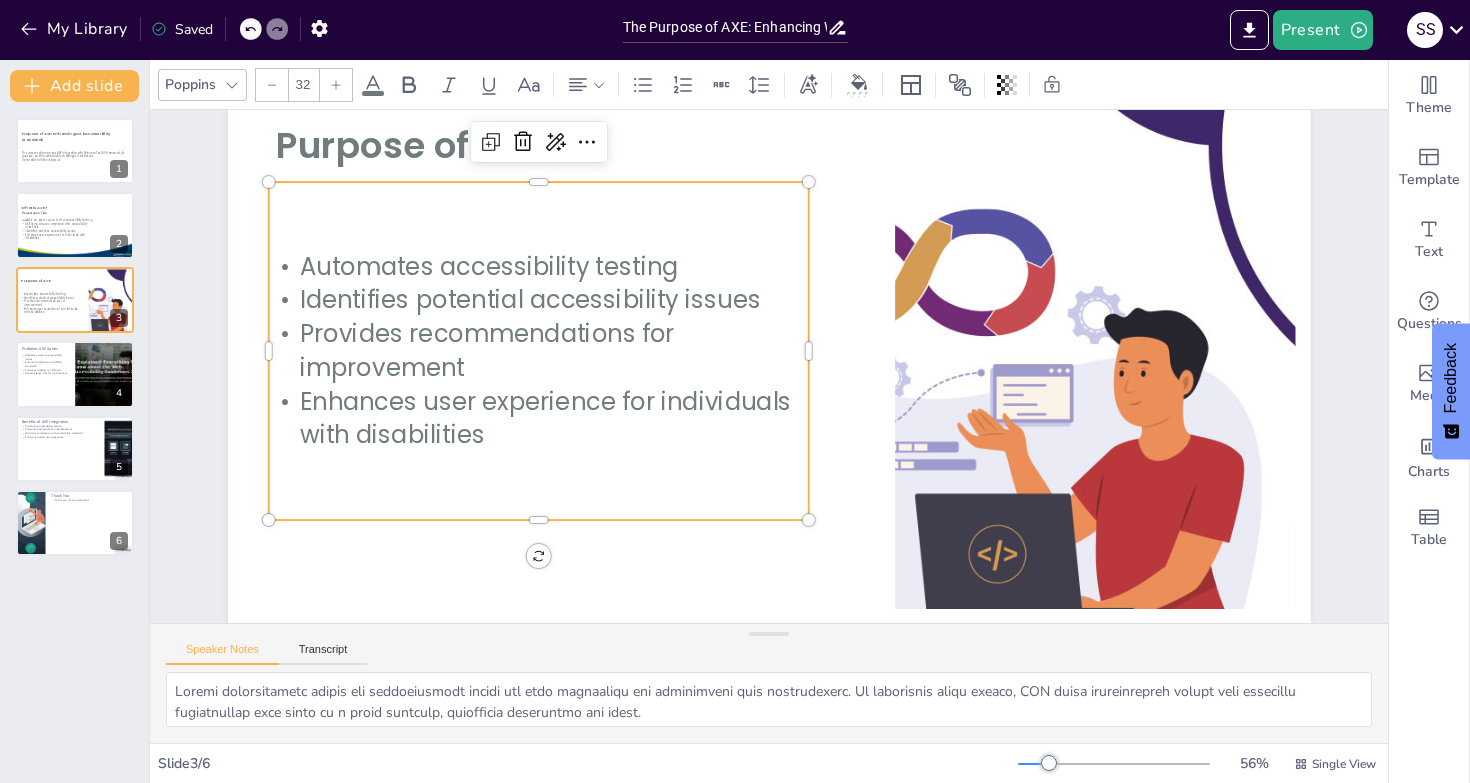click on "Provides recommendations for improvement" at bounding box center (538, 351) 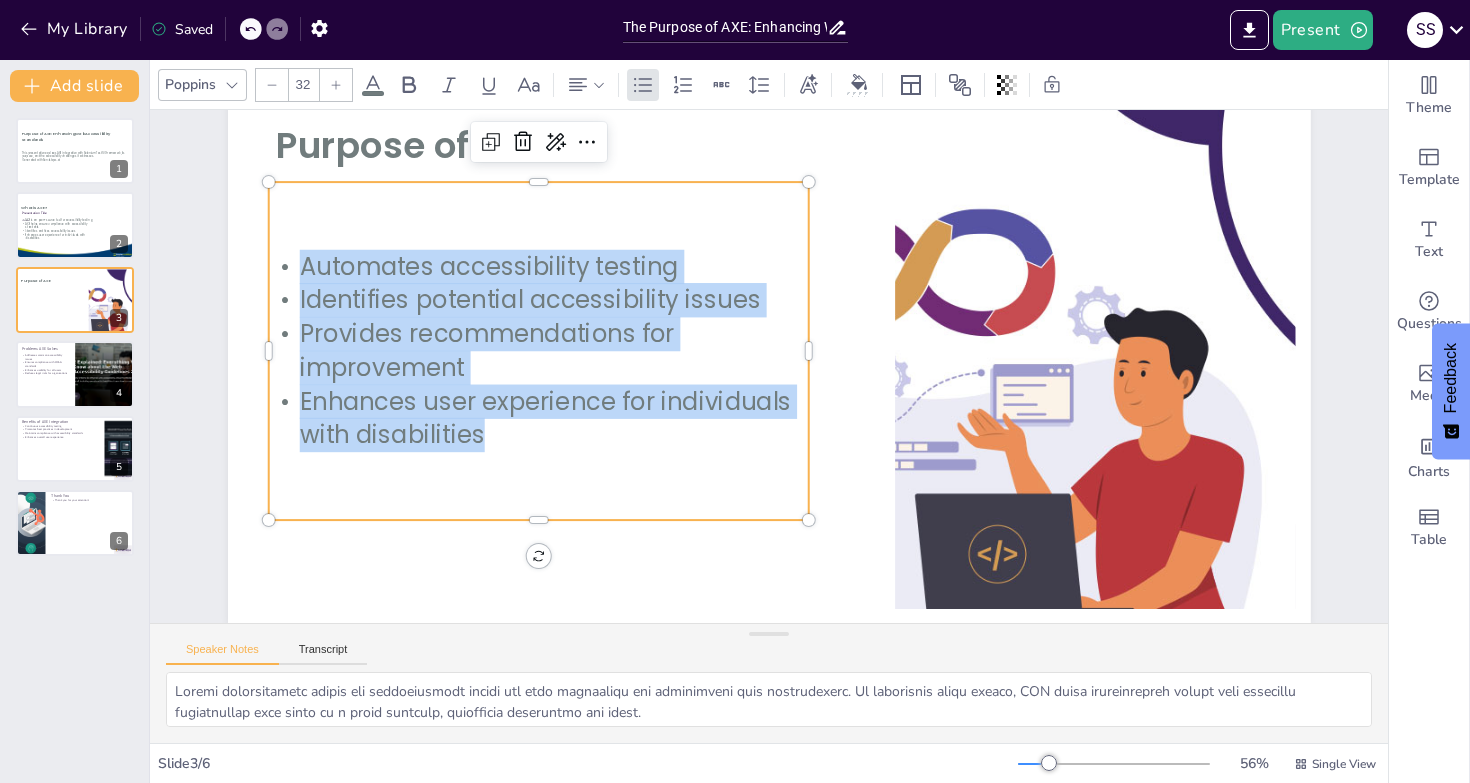 drag, startPoint x: 485, startPoint y: 439, endPoint x: 287, endPoint y: 257, distance: 268.93866 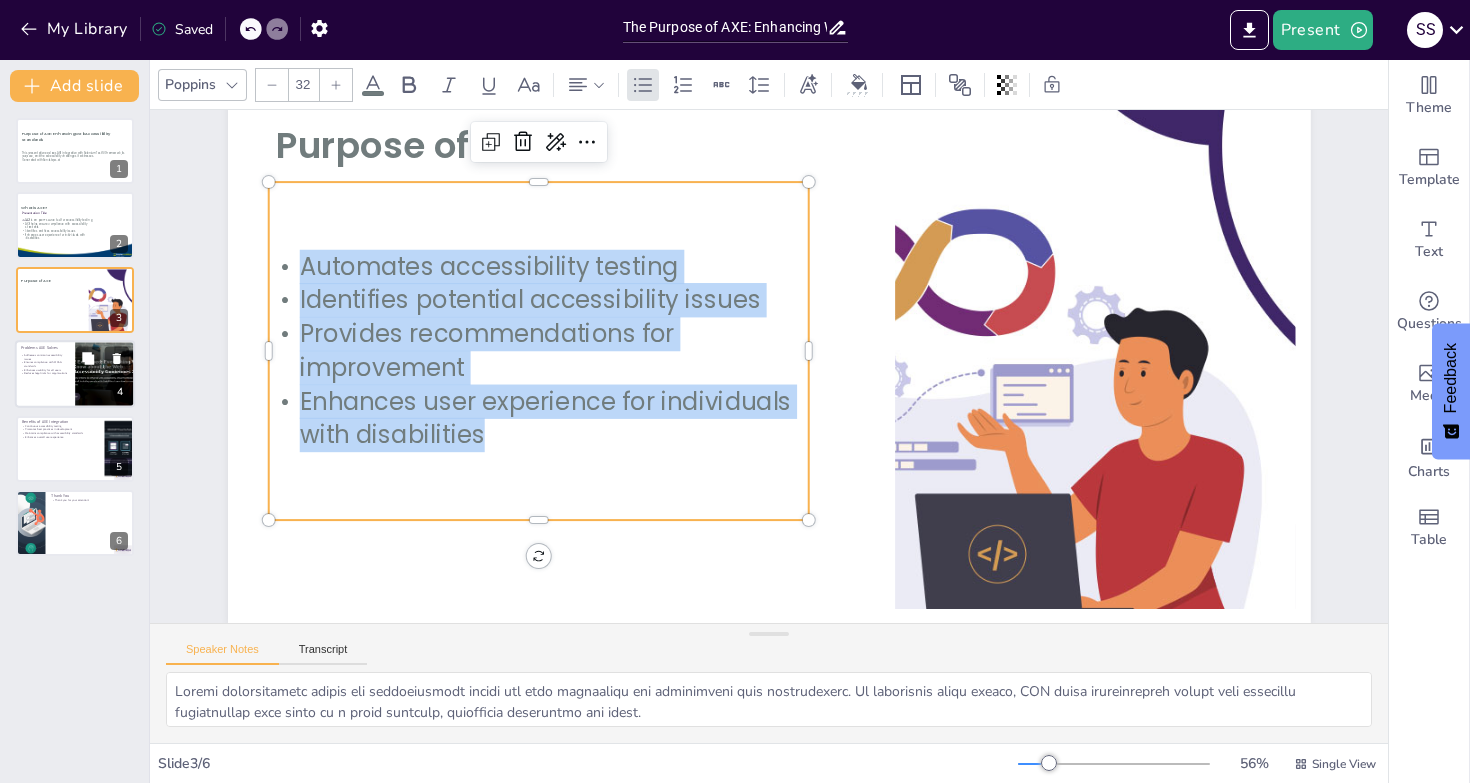 click at bounding box center [75, 374] 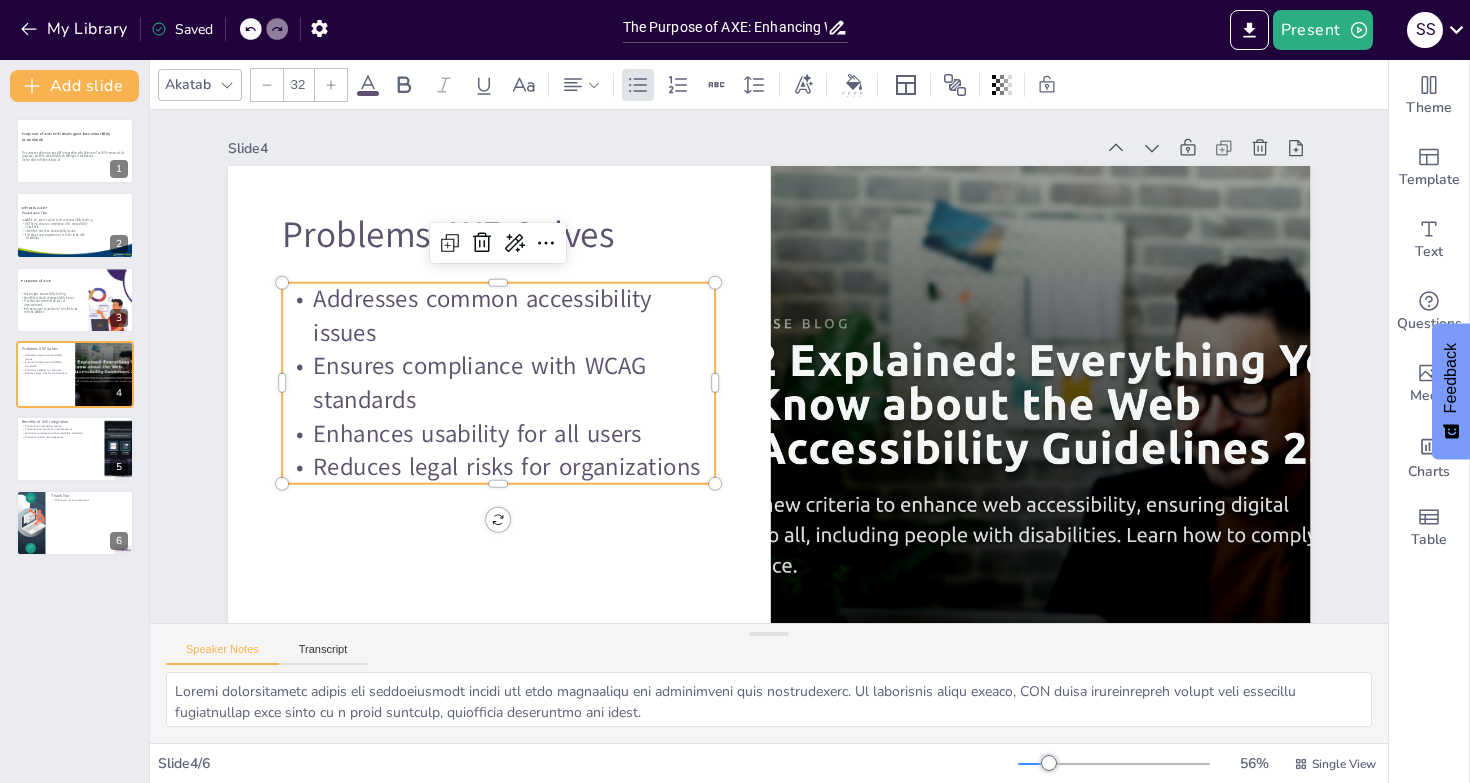 click on "Addresses common accessibility issues" at bounding box center (498, 315) 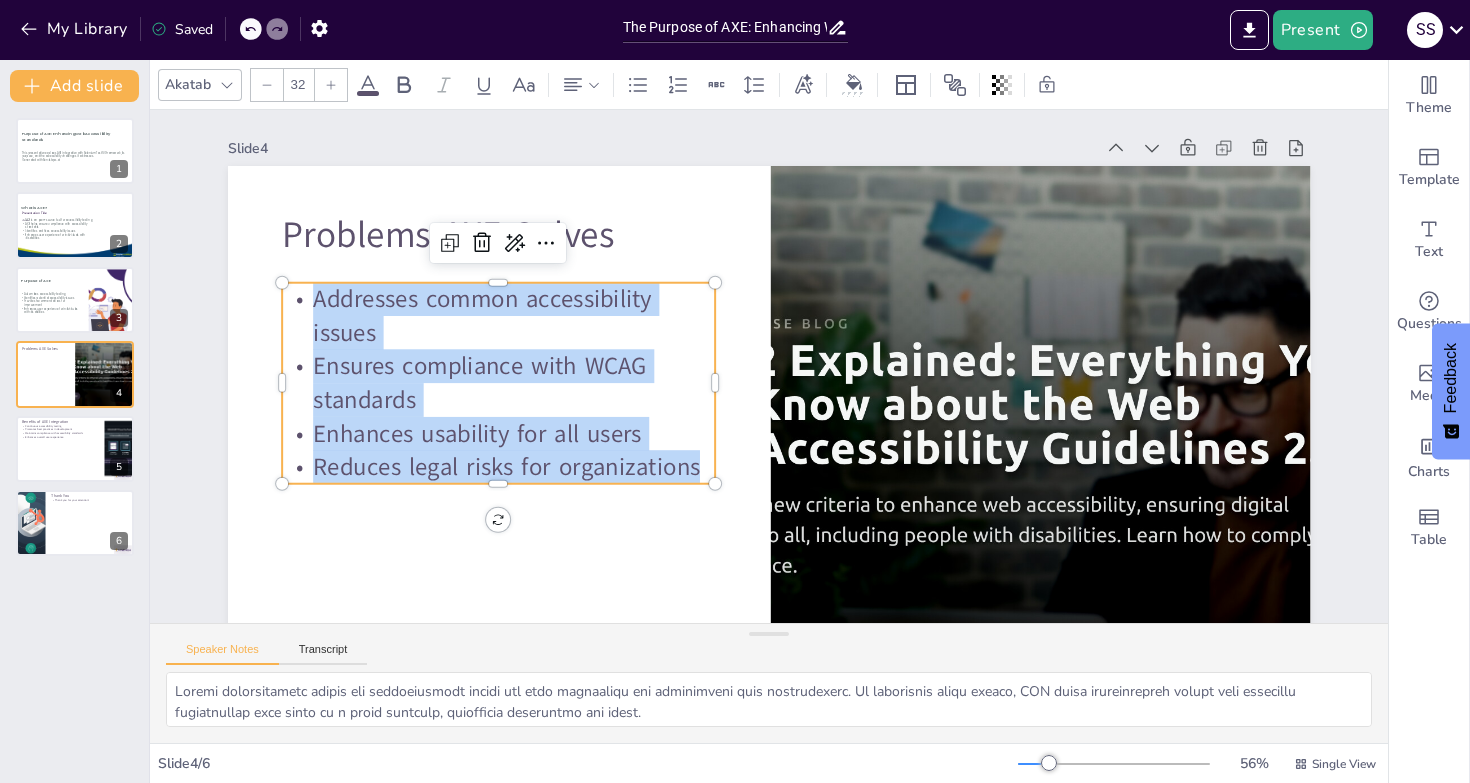 drag, startPoint x: 299, startPoint y: 297, endPoint x: 690, endPoint y: 469, distance: 427.1592 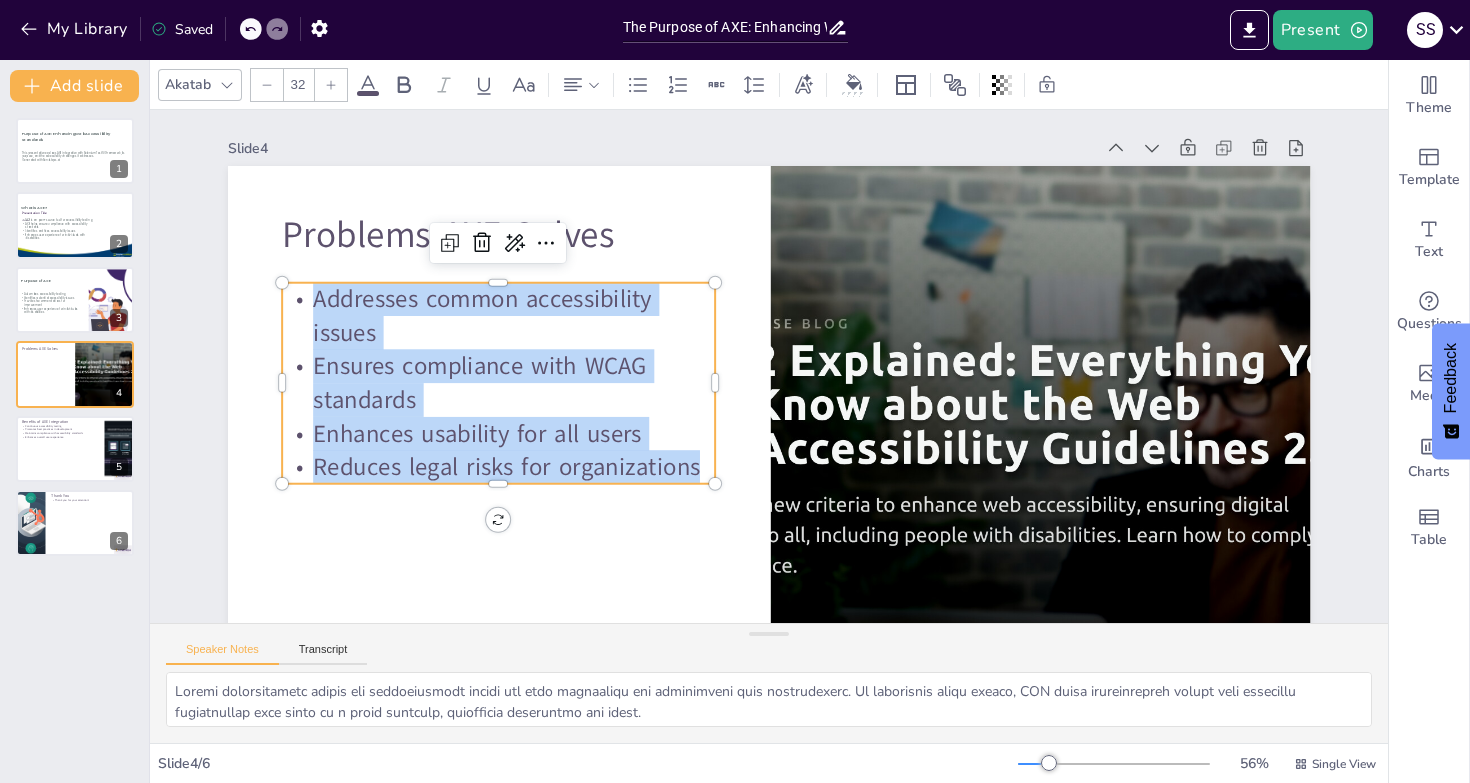 click on "Addresses common accessibility issues Ensures compliance with WCAG standards Enhances usability for all users Reduces legal risks for organizations" at bounding box center (498, 383) 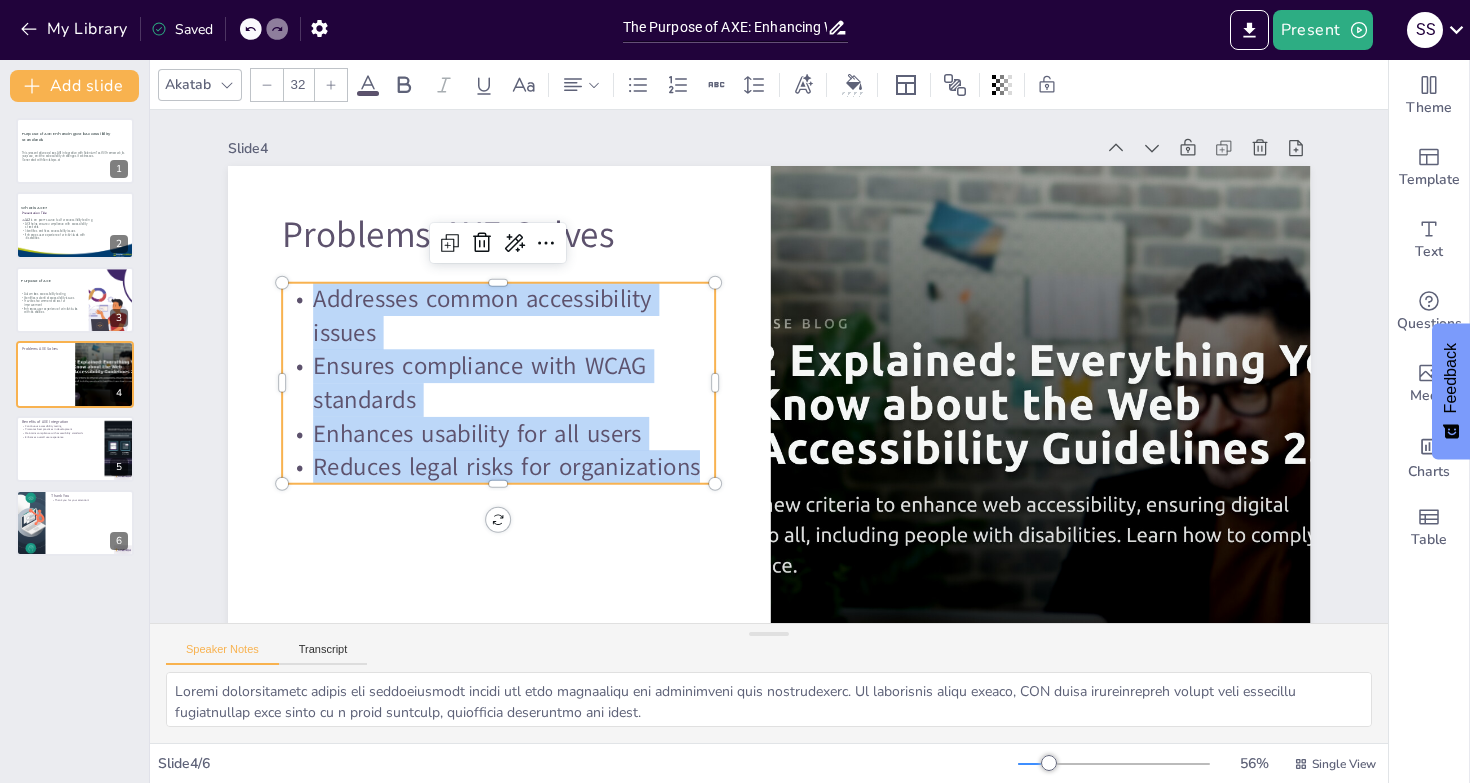 click on "Enhances usability for all users" at bounding box center [498, 434] 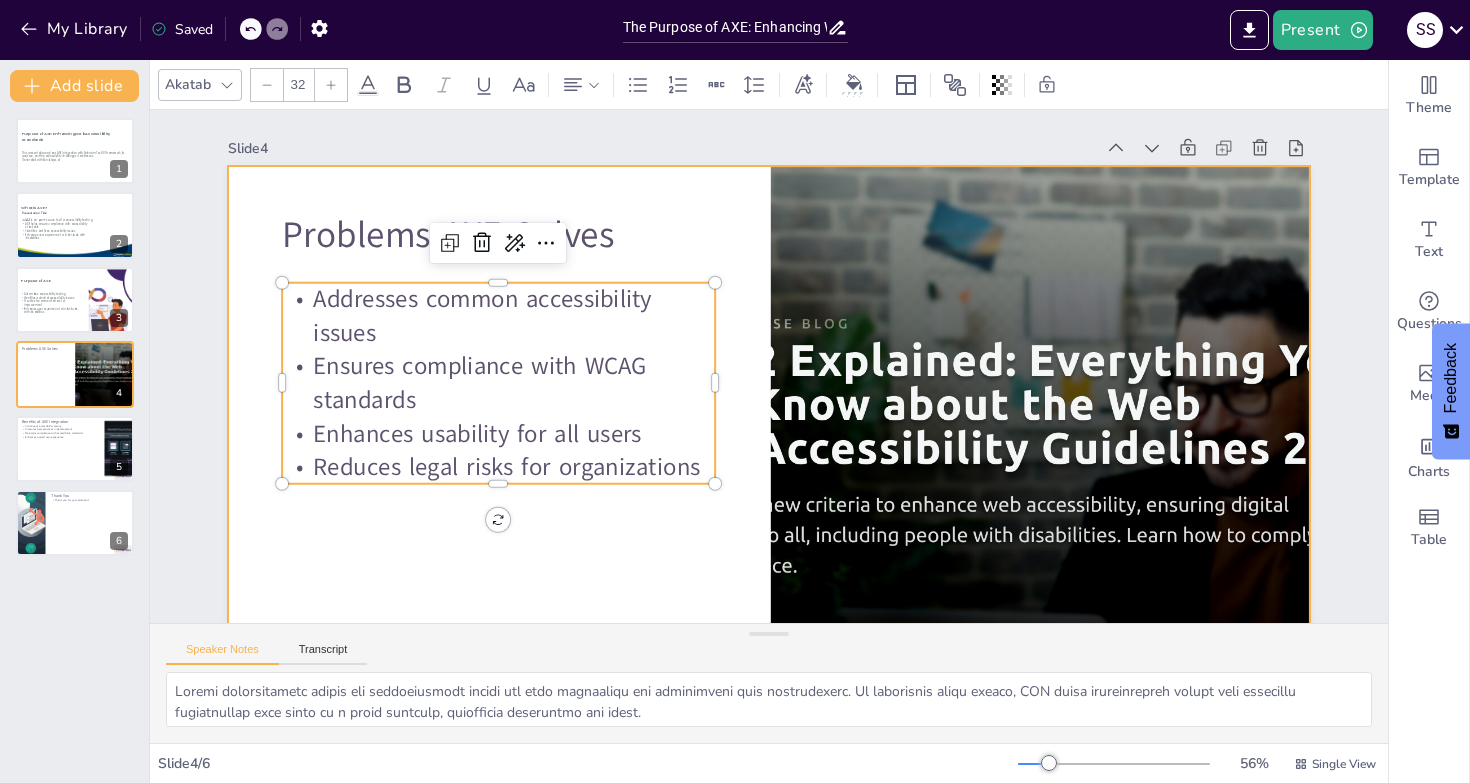 click at bounding box center (769, 470) 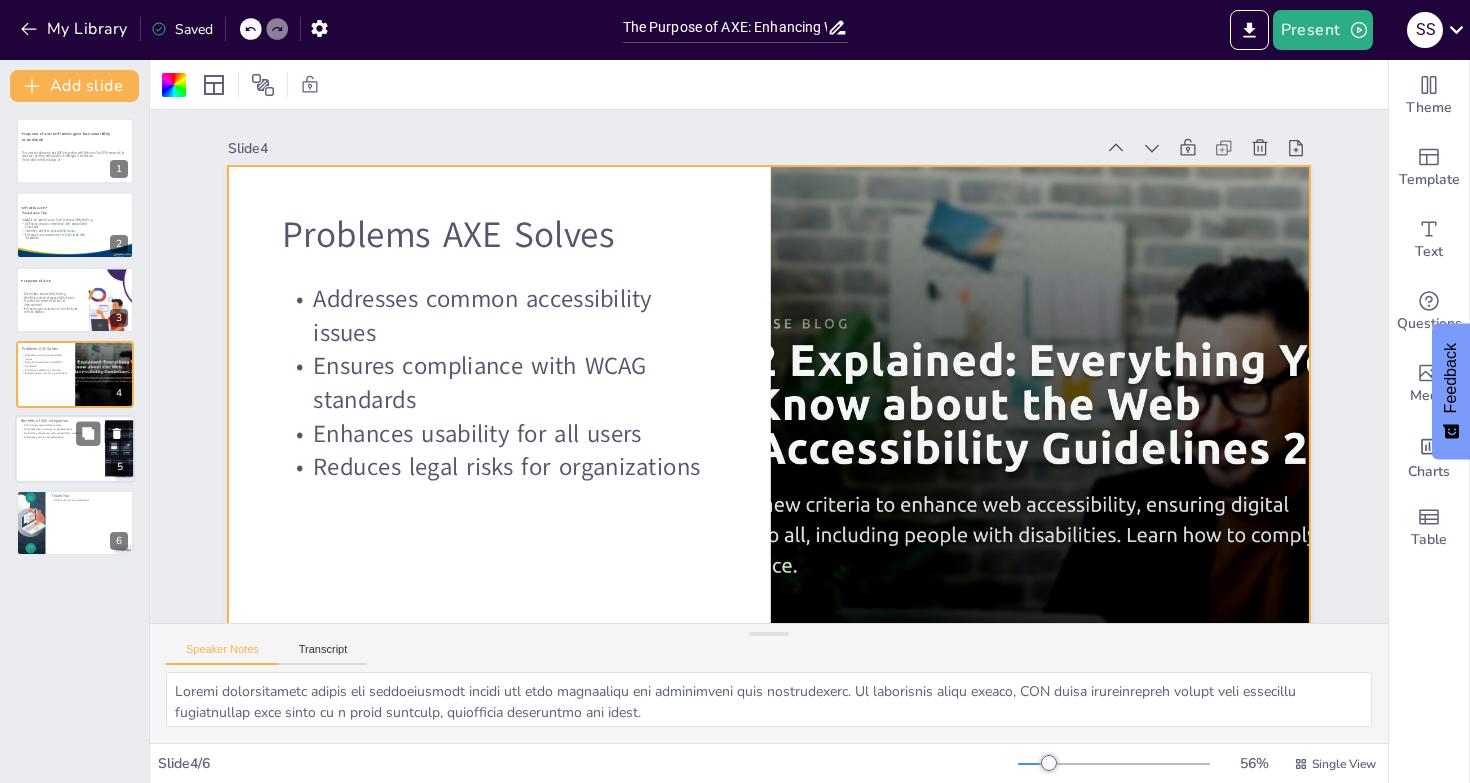 click at bounding box center (75, 449) 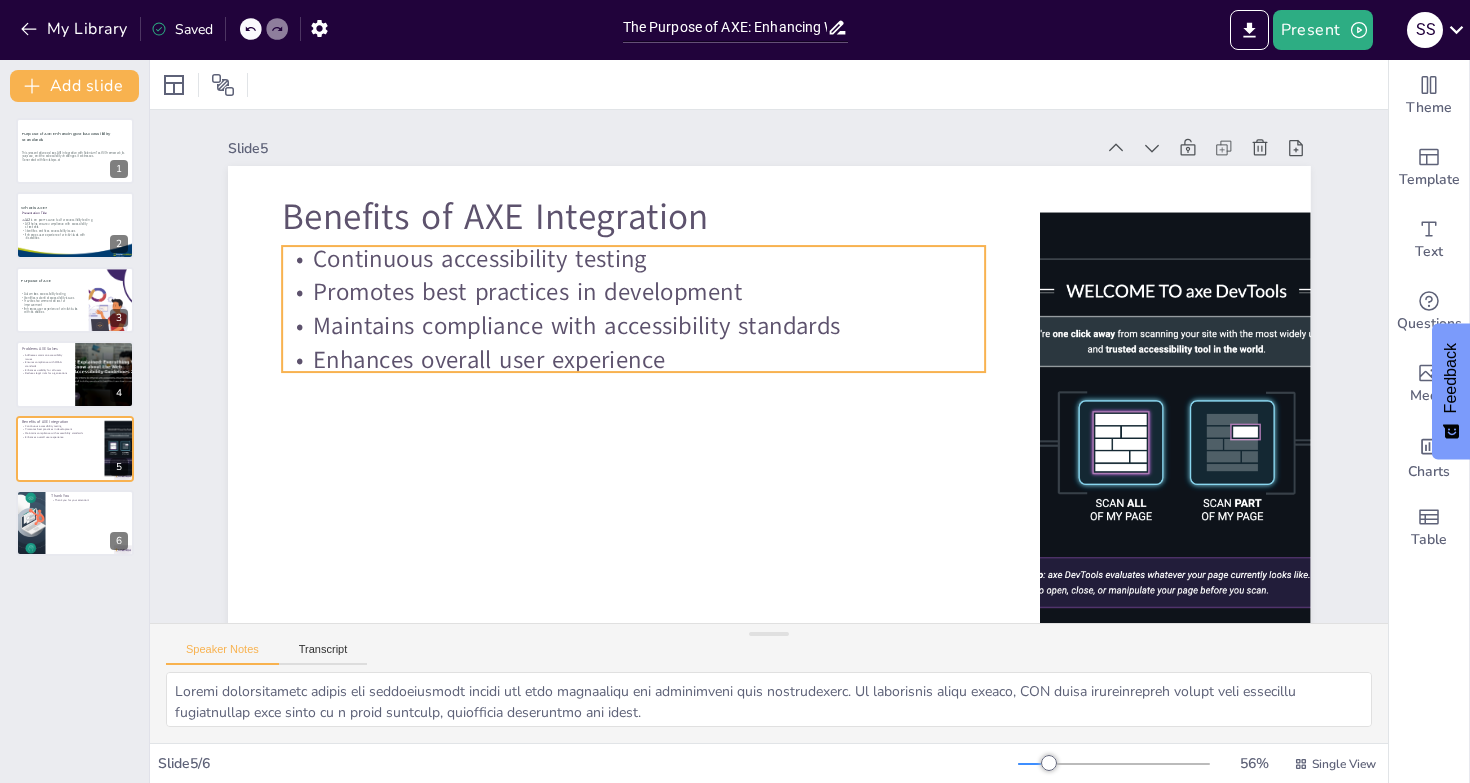 click on "Enhances overall user experience" at bounding box center (634, 360) 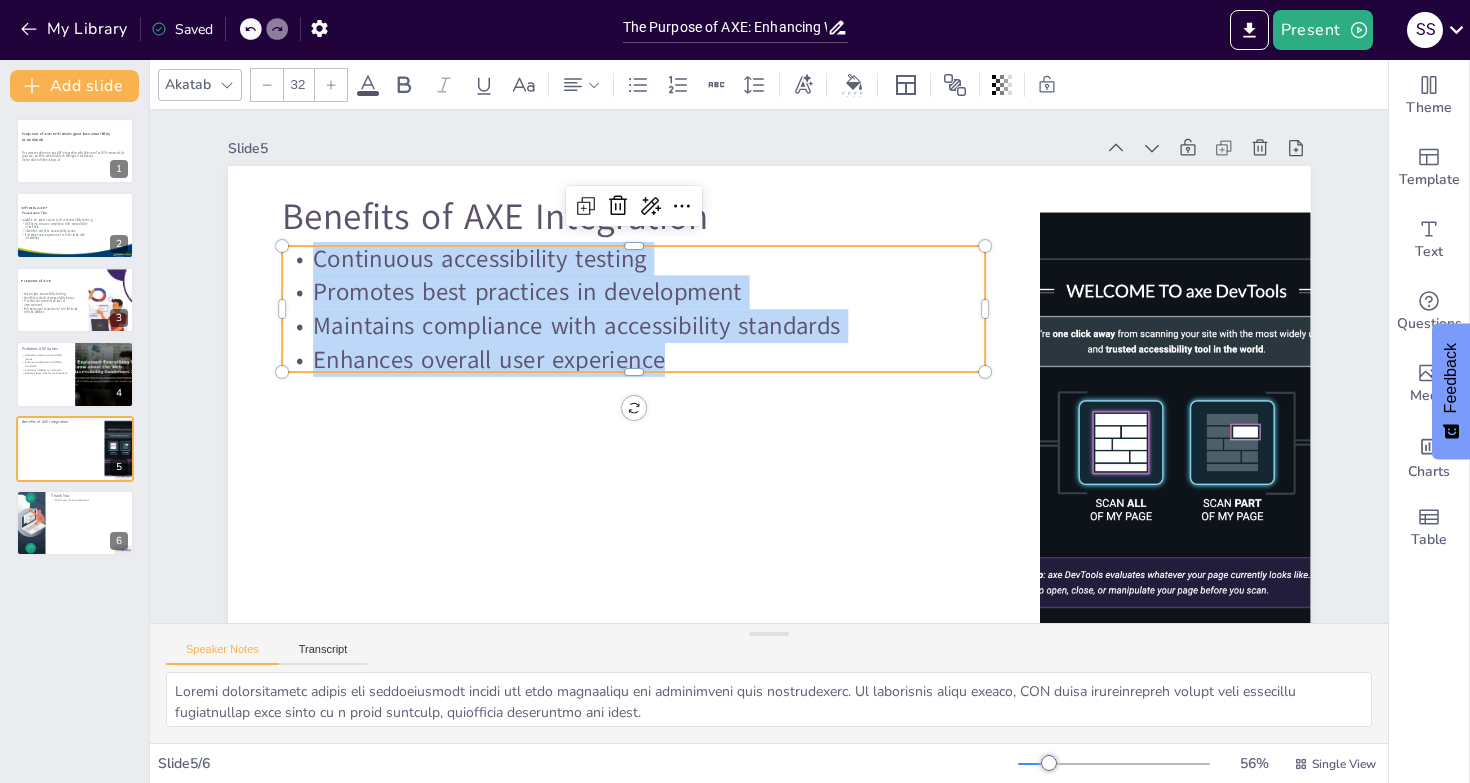 drag, startPoint x: 663, startPoint y: 361, endPoint x: 302, endPoint y: 255, distance: 376.2406 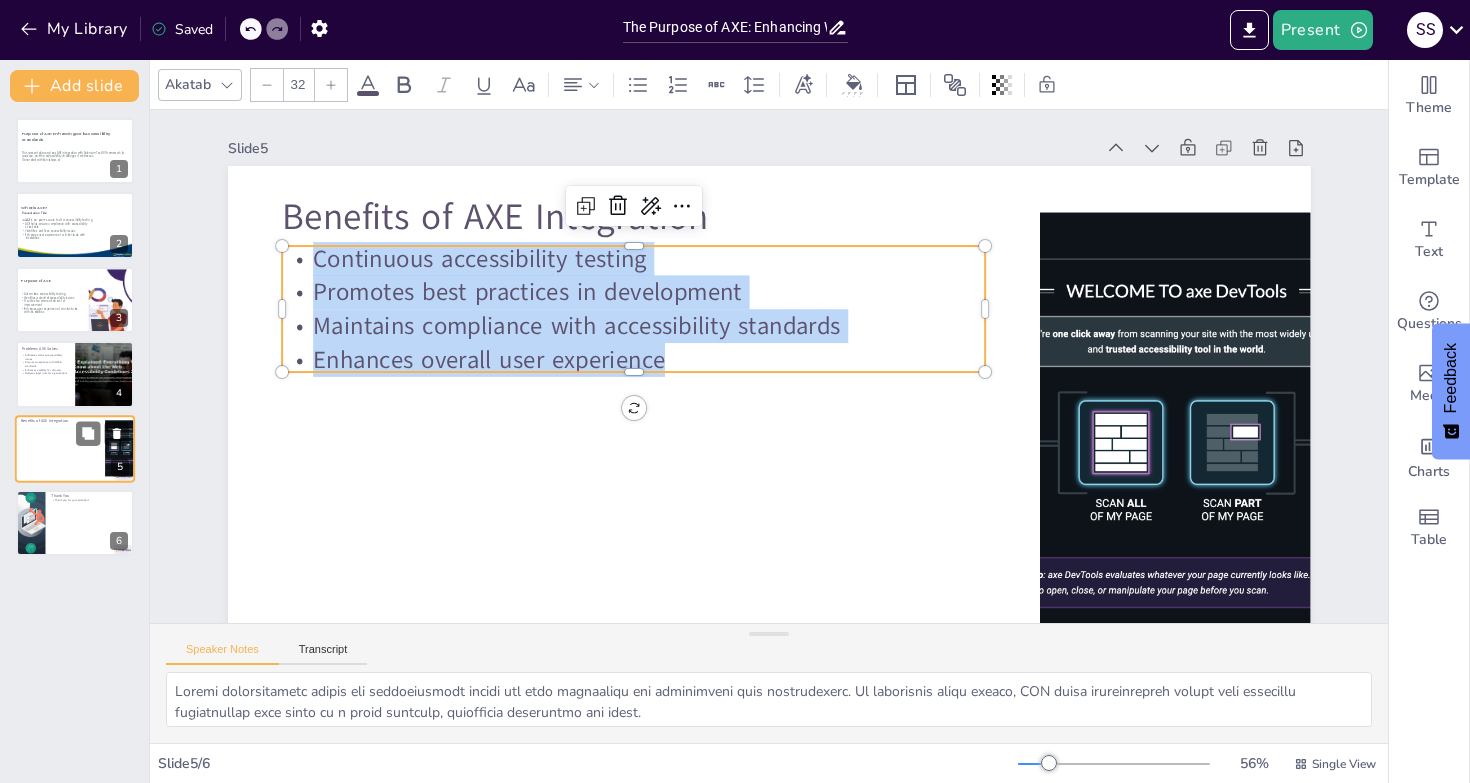 click at bounding box center (60, 431) 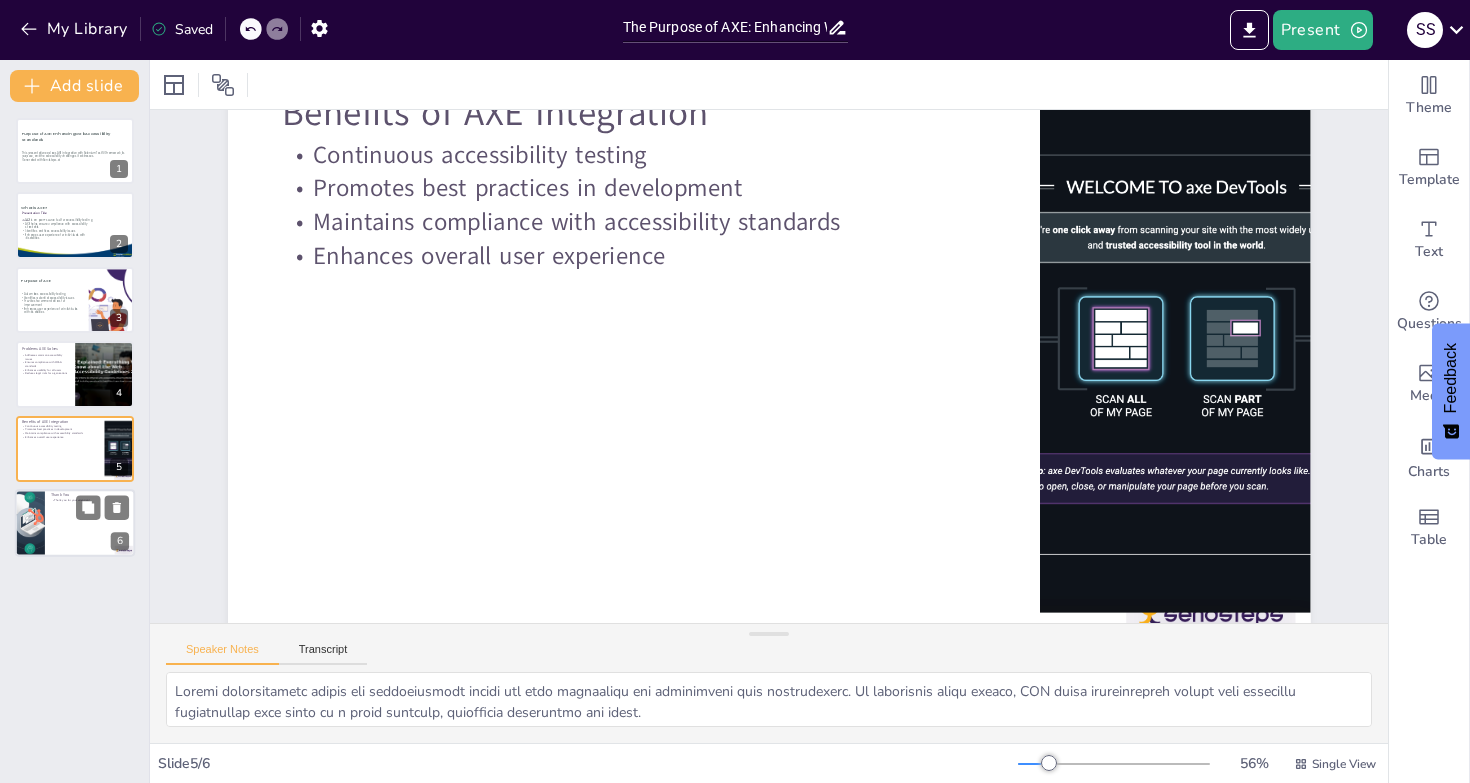 click at bounding box center [75, 523] 